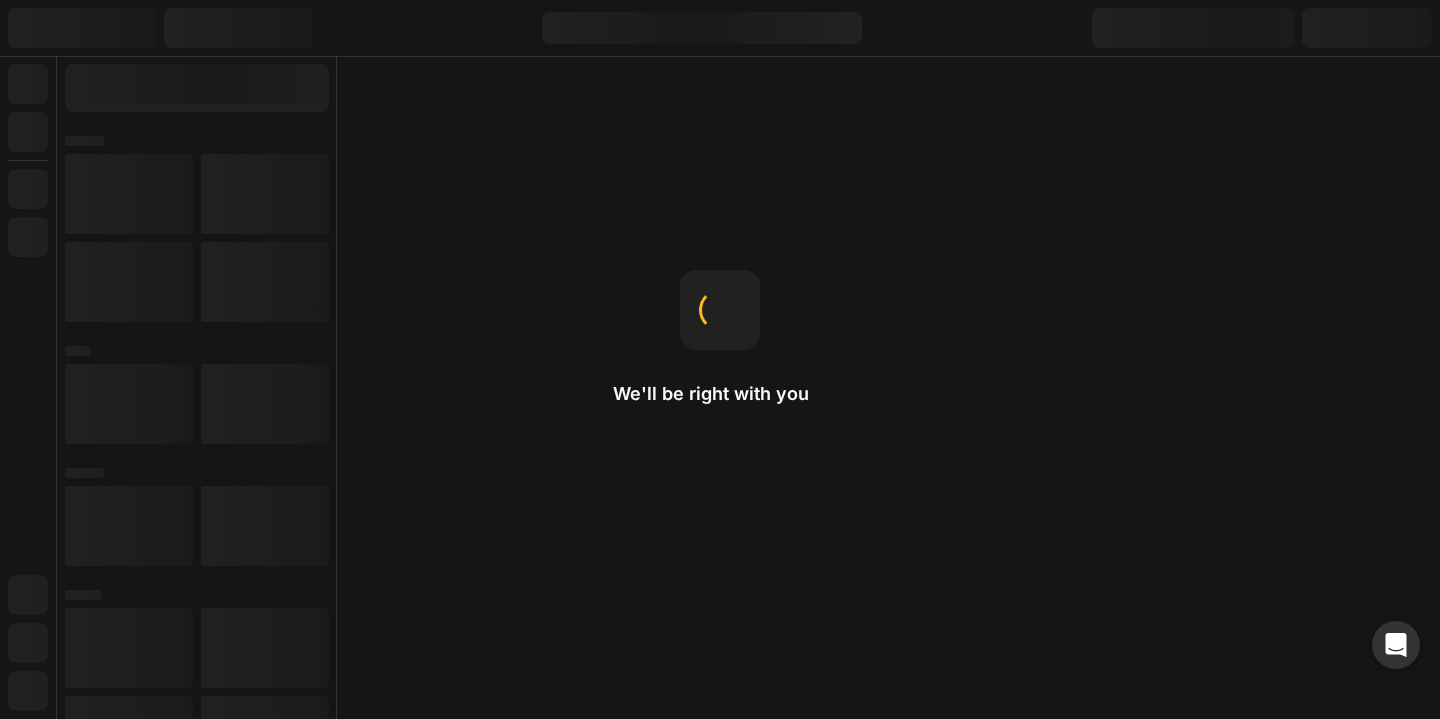 scroll, scrollTop: 0, scrollLeft: 0, axis: both 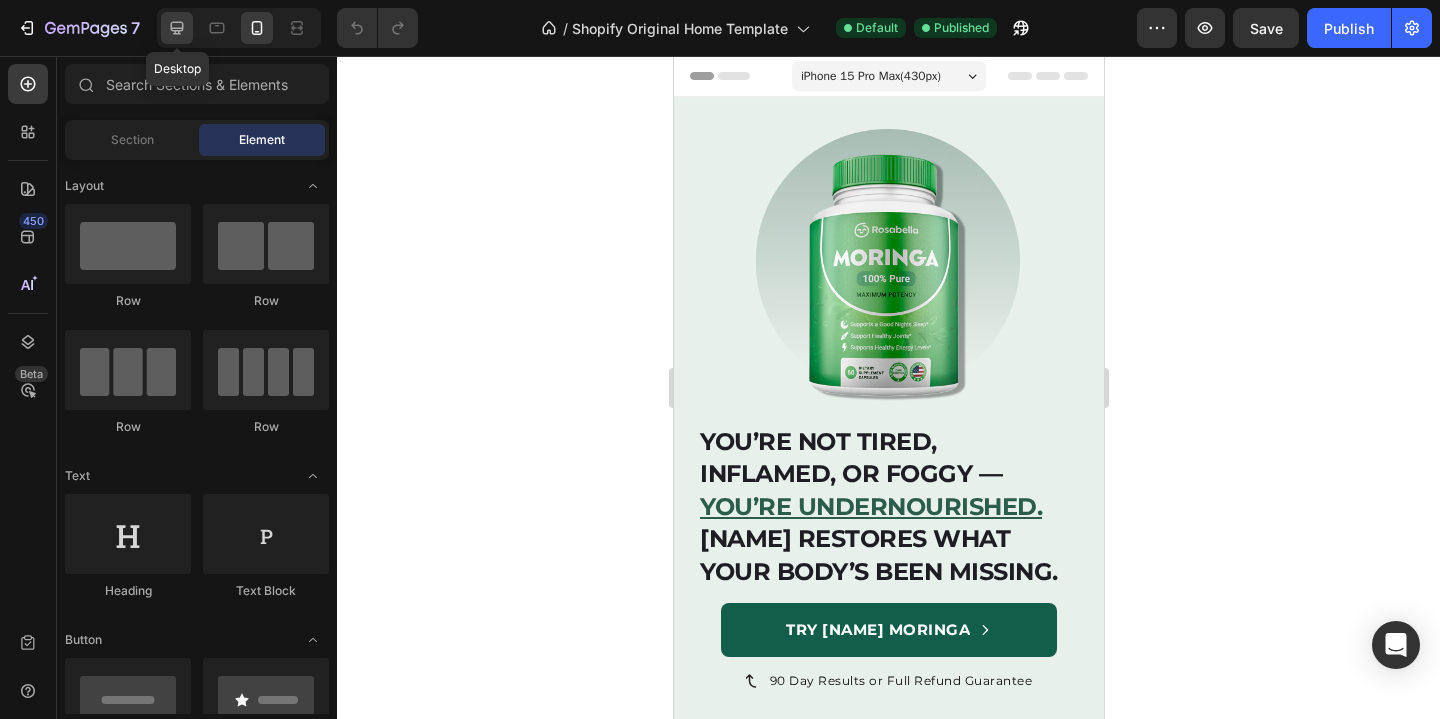 click 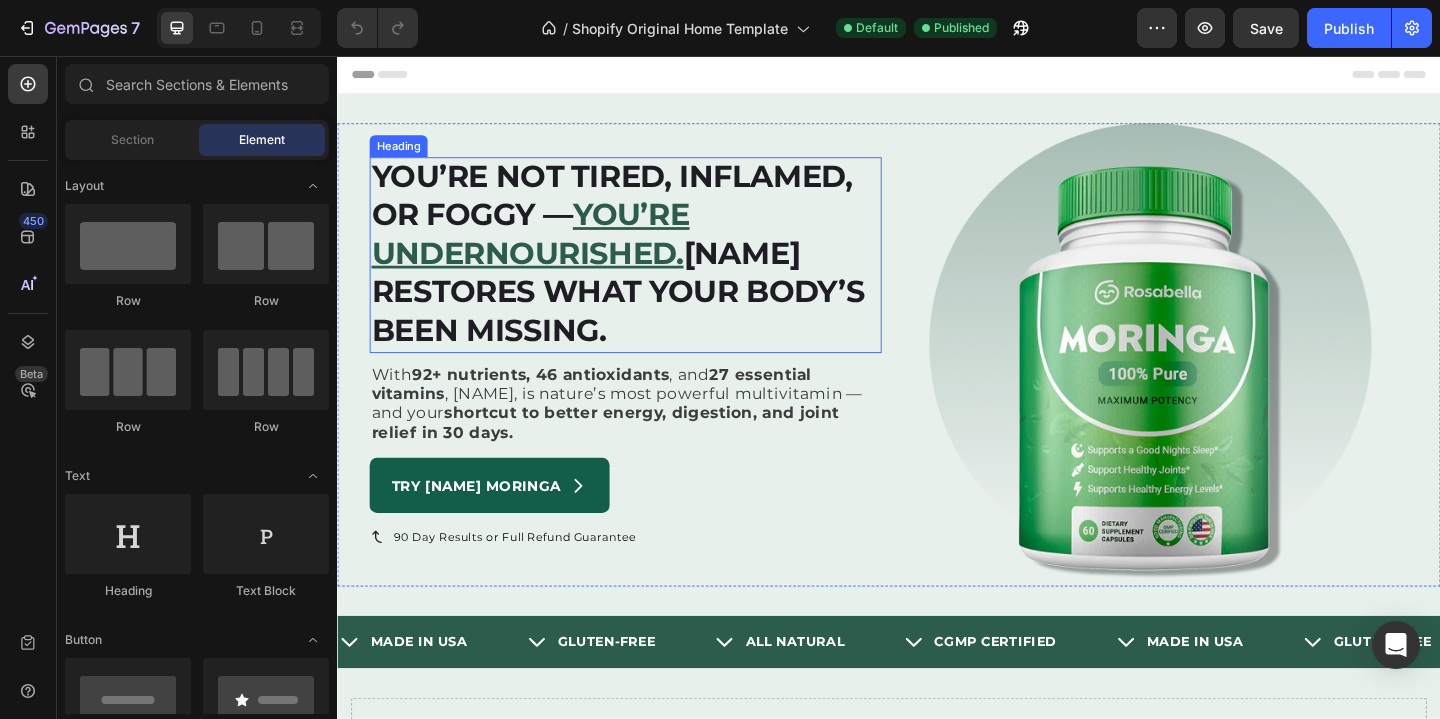 click on "[NAME] restores what your body’s been missing." at bounding box center [642, 312] 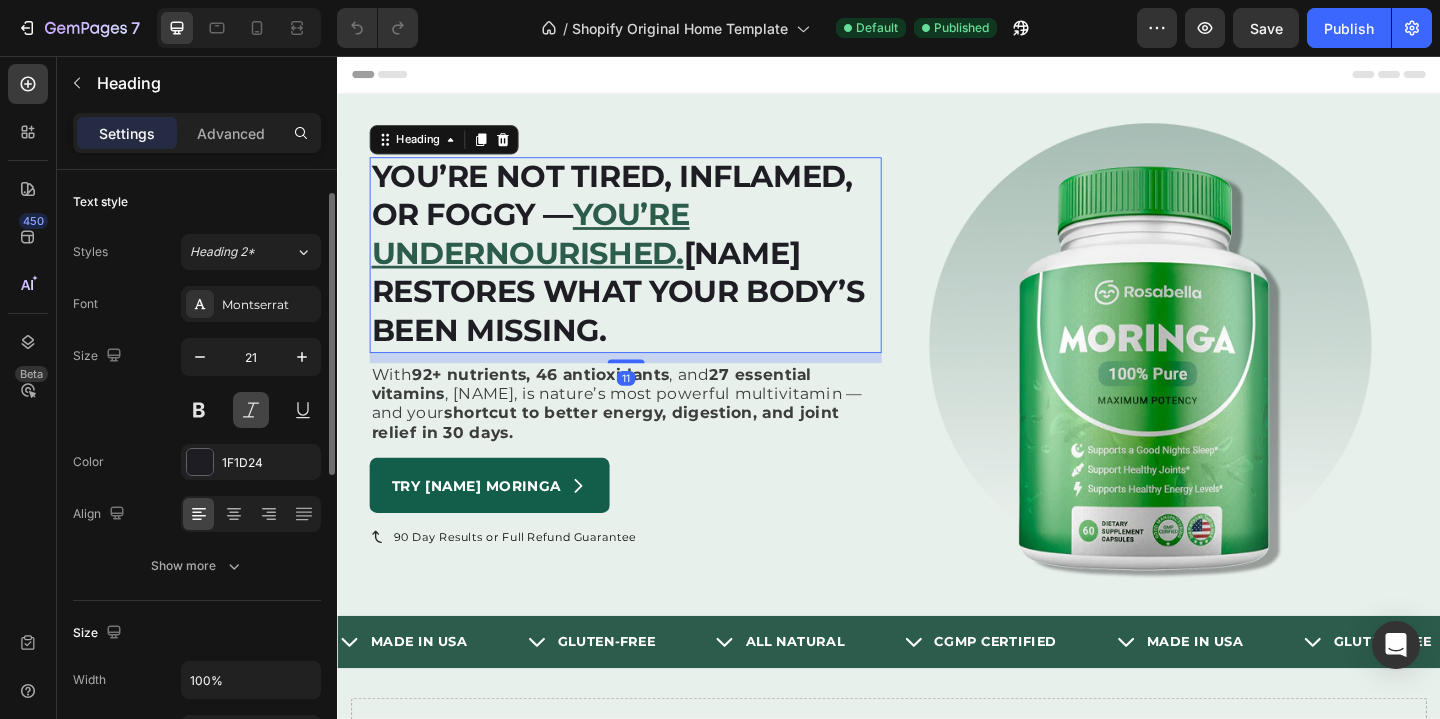 scroll, scrollTop: 34, scrollLeft: 0, axis: vertical 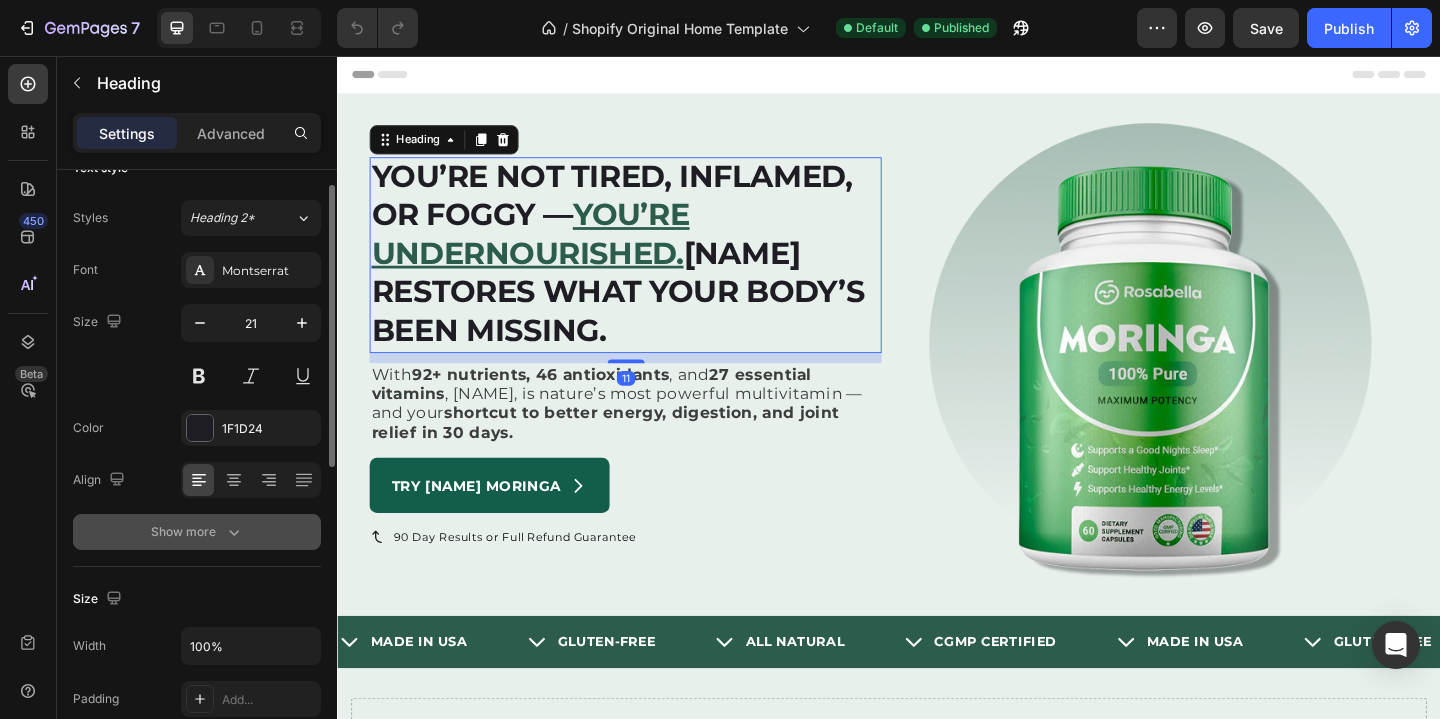 click 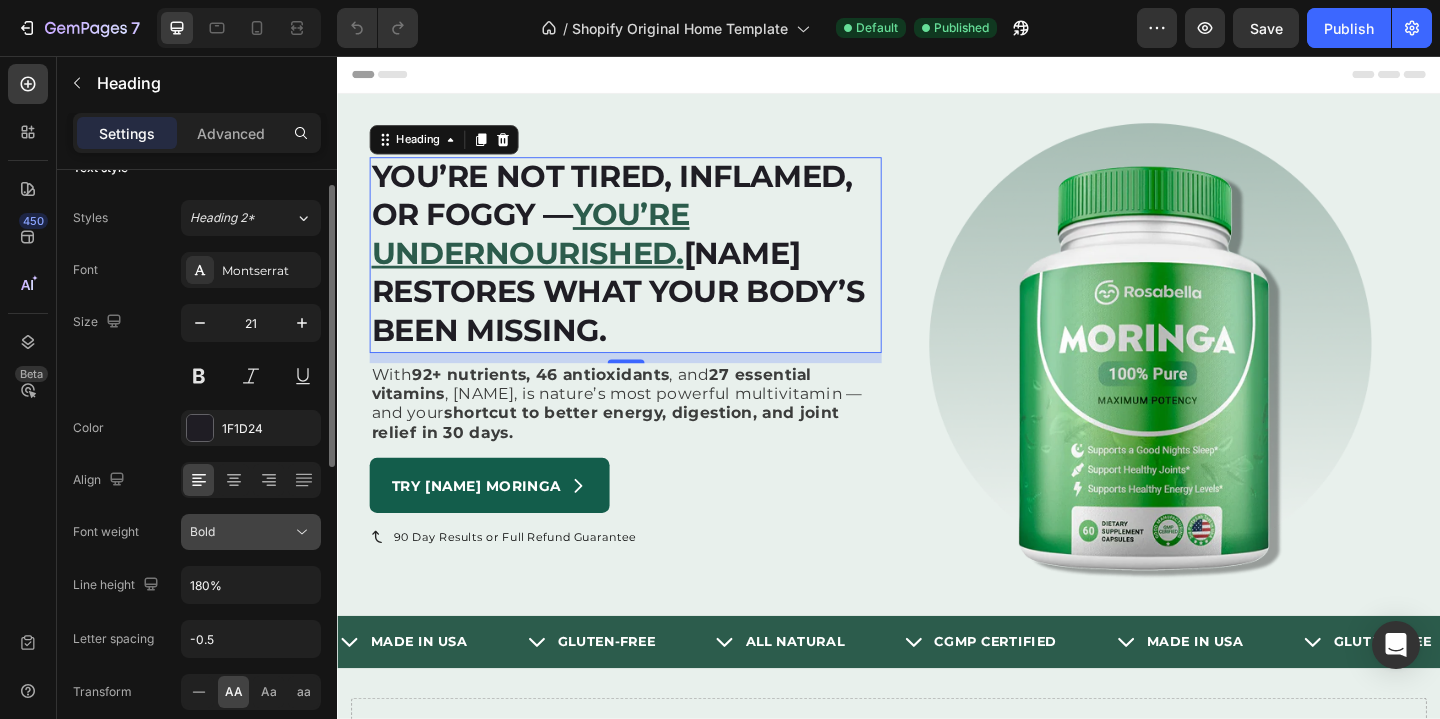 click on "Bold" at bounding box center [241, 532] 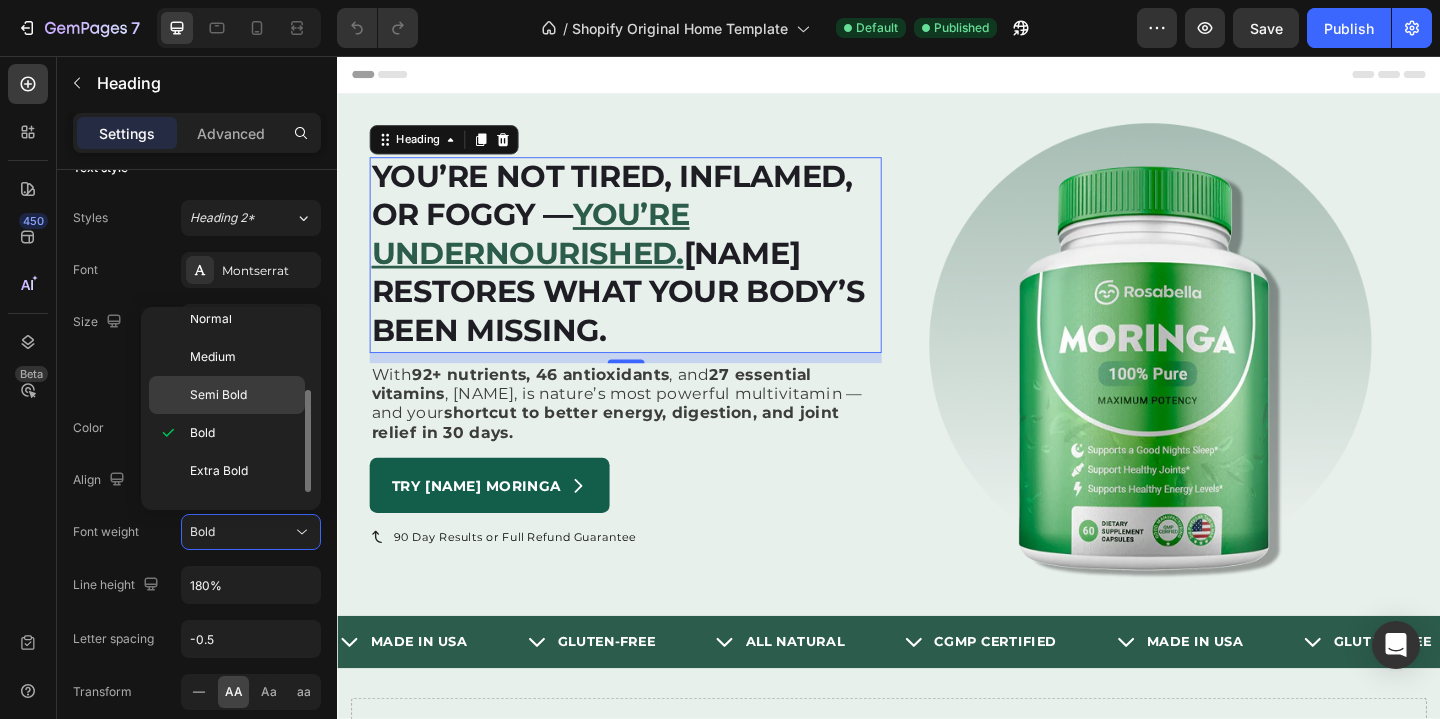 scroll, scrollTop: 134, scrollLeft: 0, axis: vertical 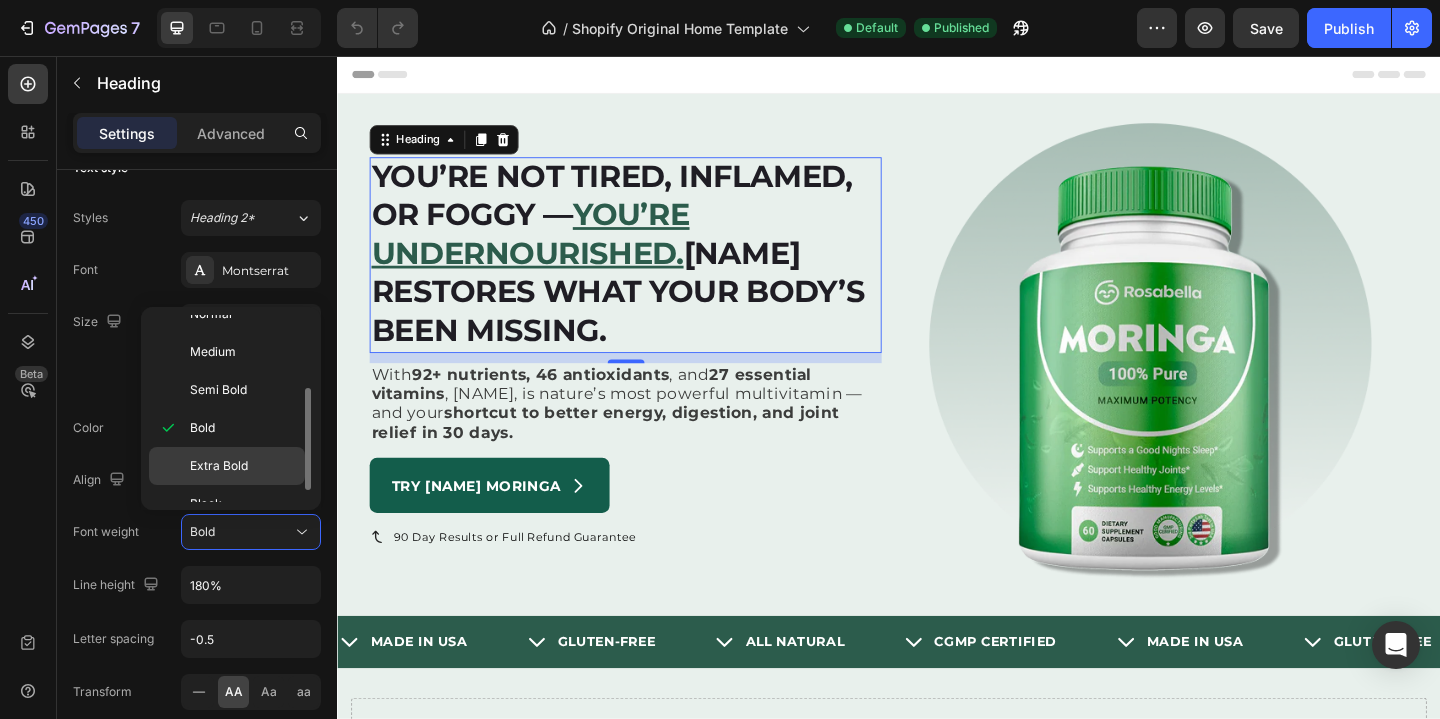 click on "Extra Bold" at bounding box center [219, 466] 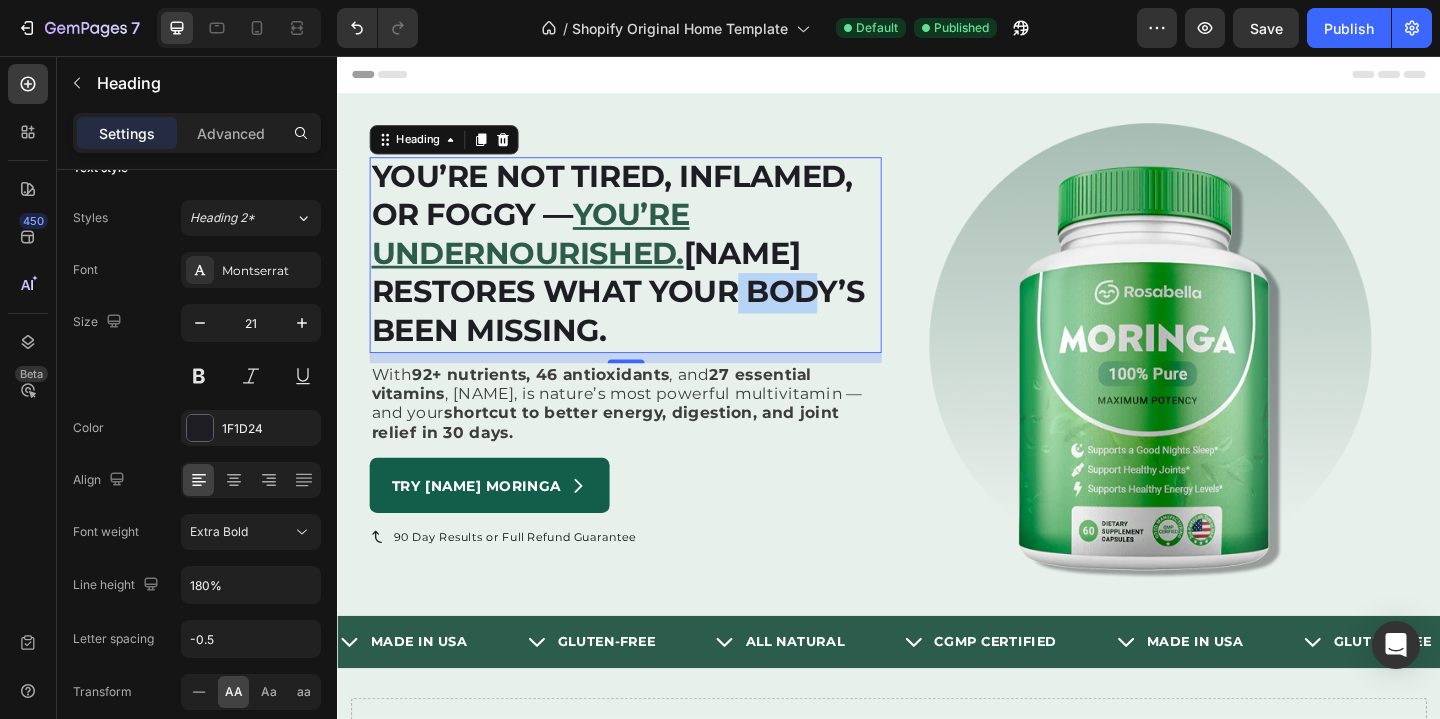 click on "[NAME] restores what your body’s been missing." at bounding box center [642, 312] 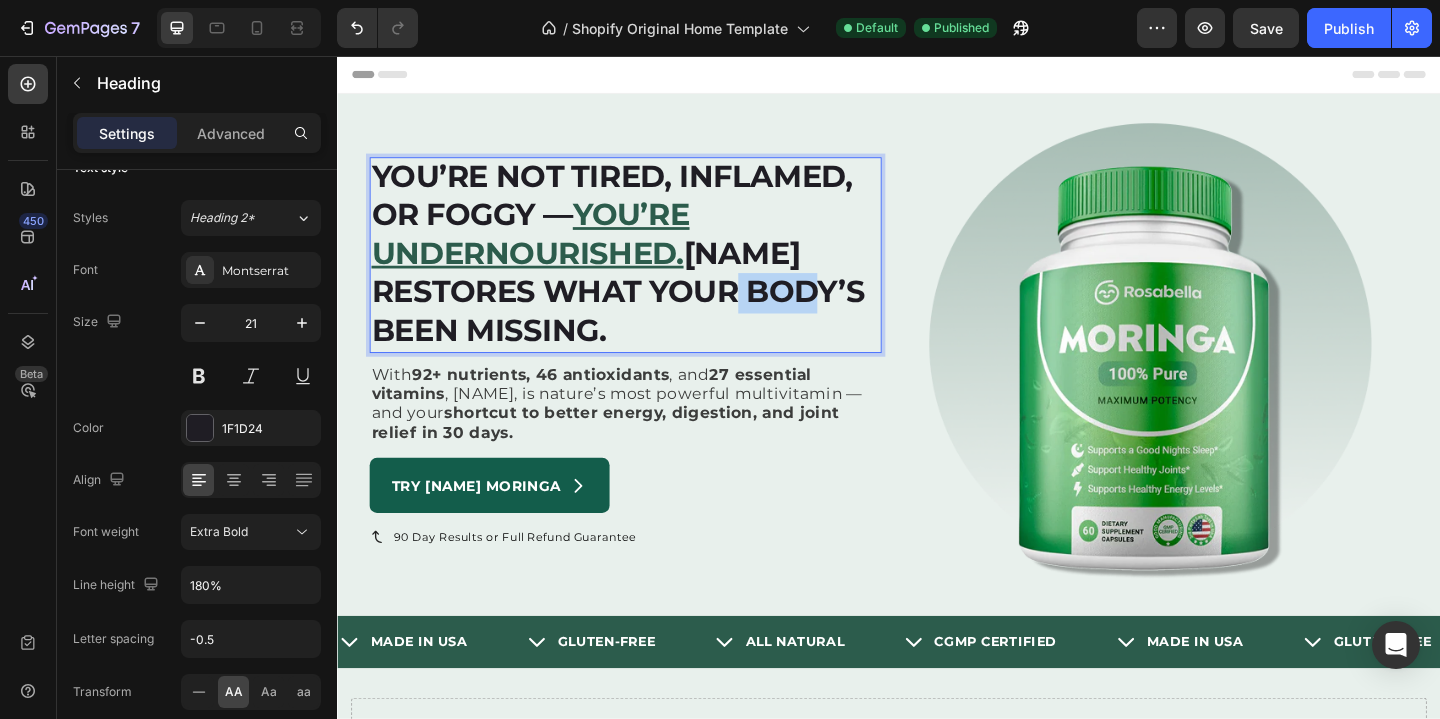 click on "[NAME] restores what your body’s been missing." at bounding box center [642, 312] 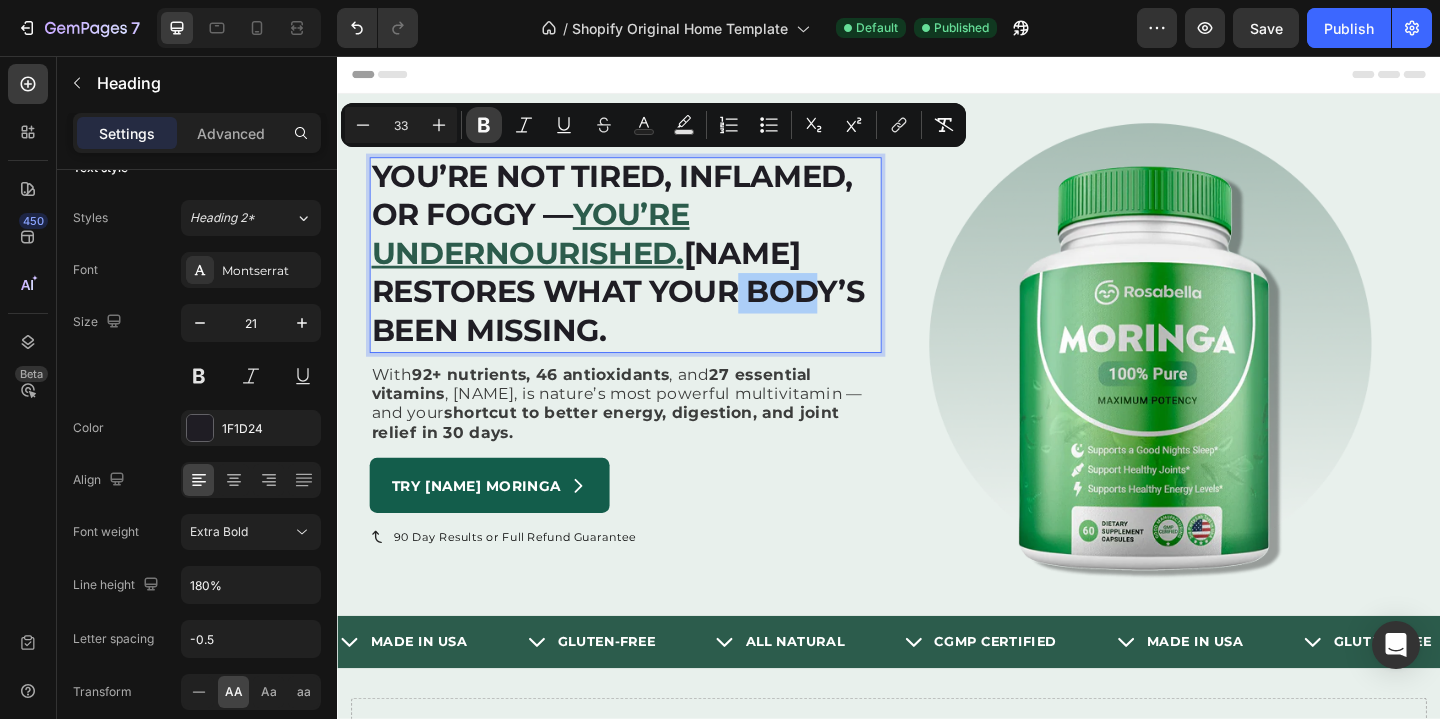 click 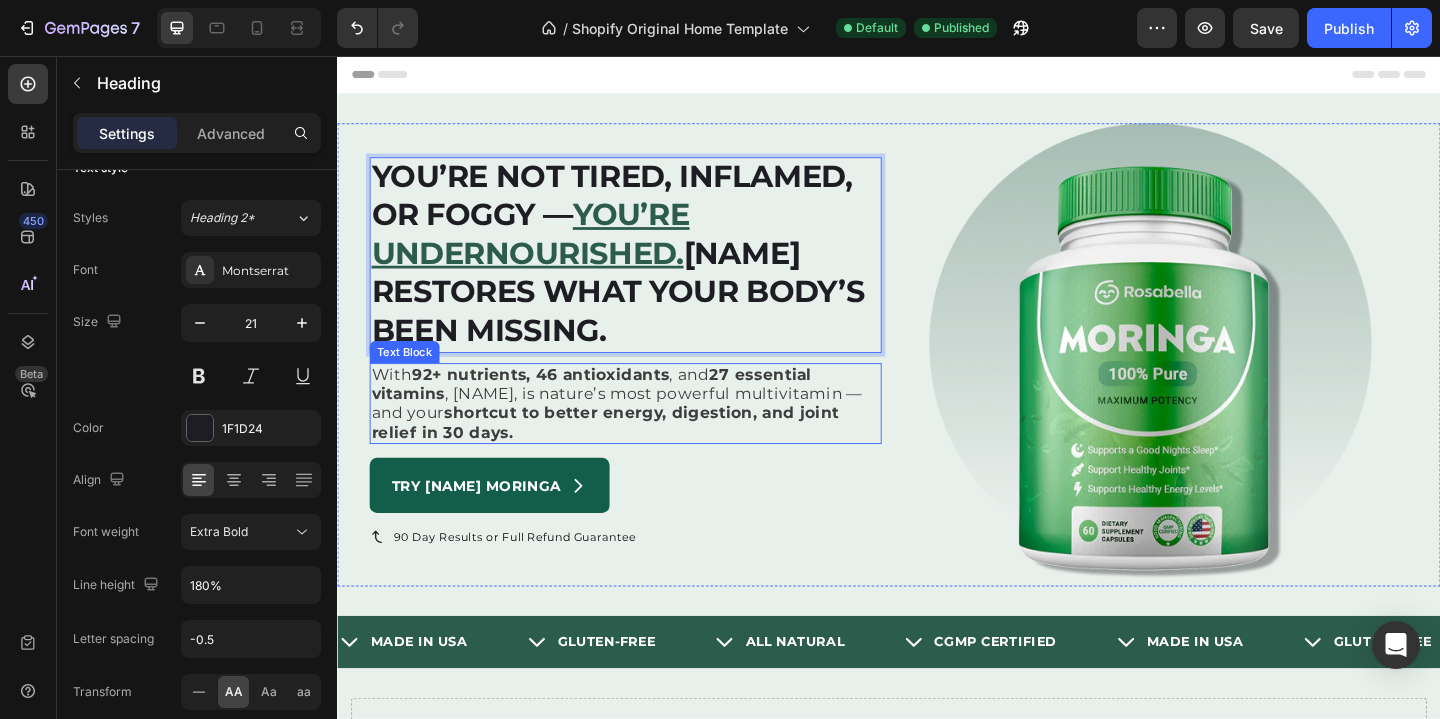 click on "27 essential vitamins" at bounding box center (613, 412) 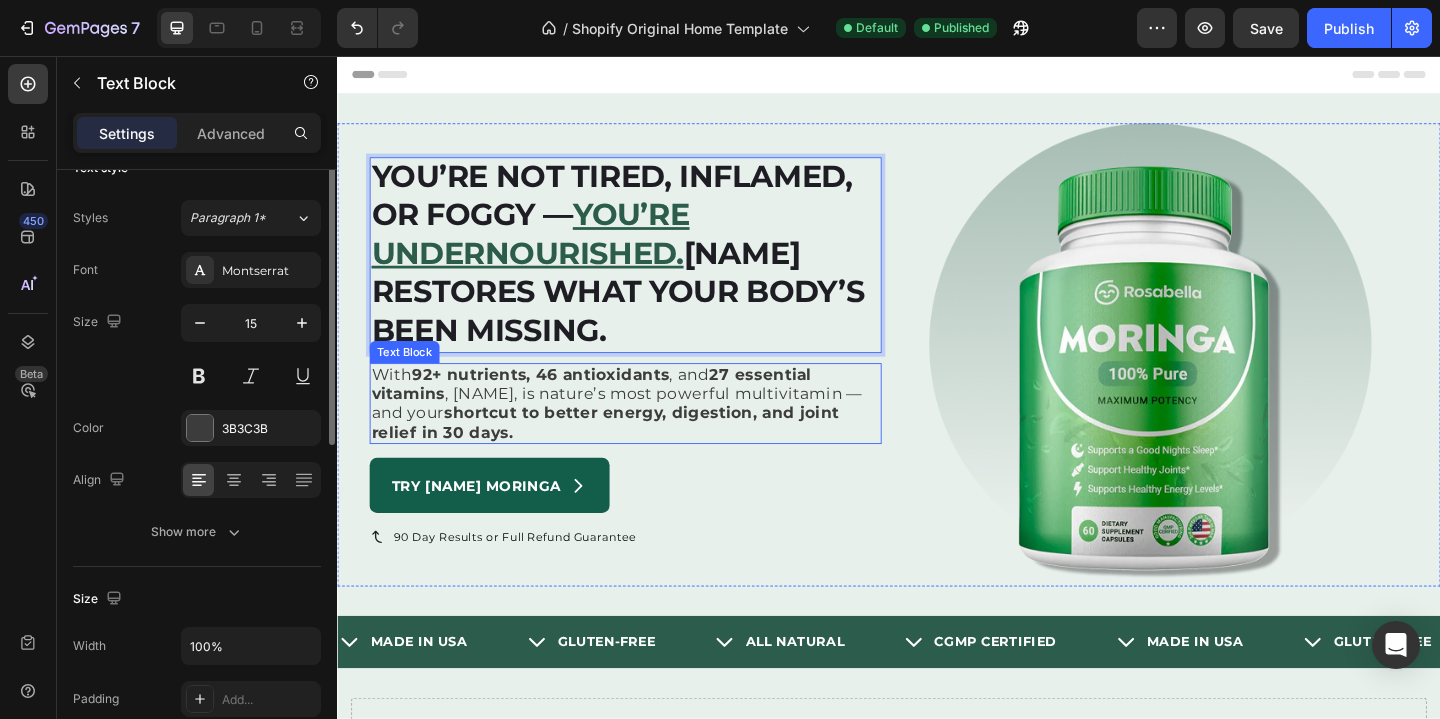 scroll, scrollTop: 0, scrollLeft: 0, axis: both 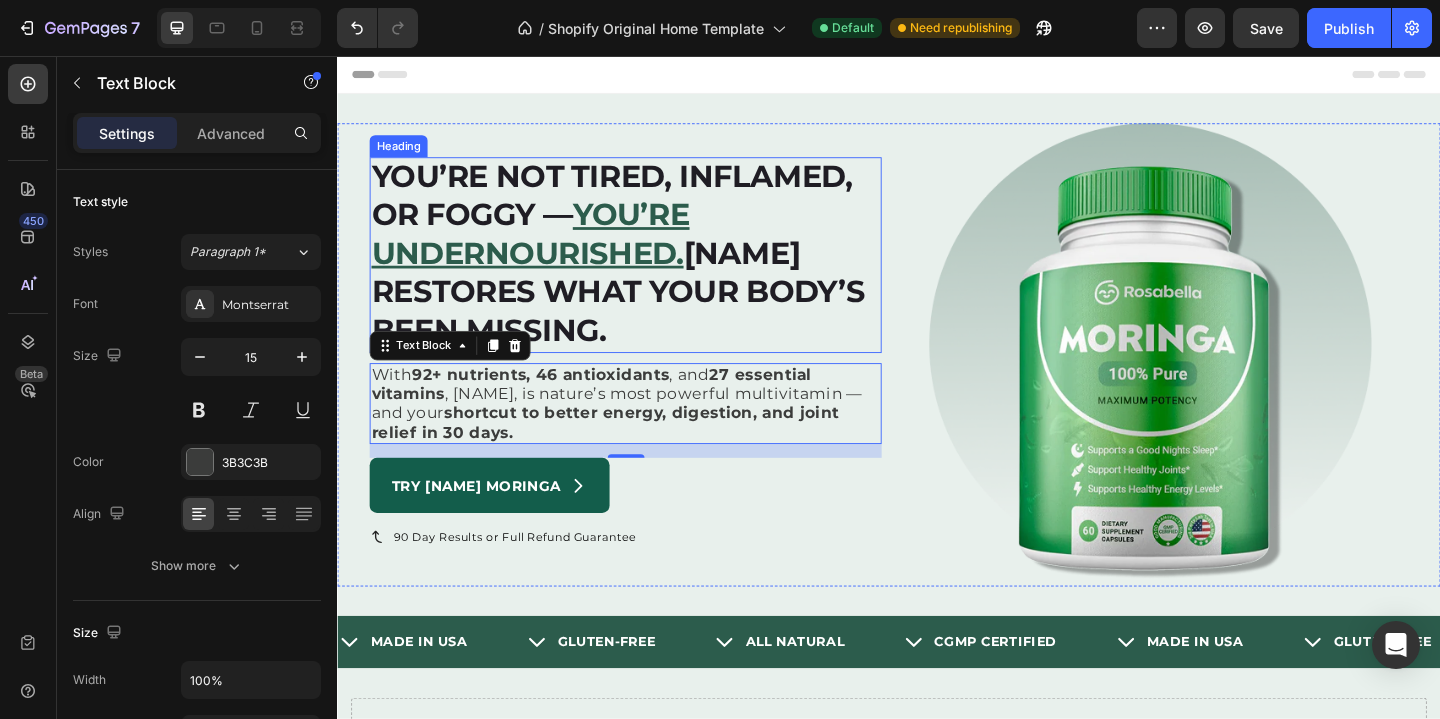 click on "you’re undernourished." at bounding box center (547, 249) 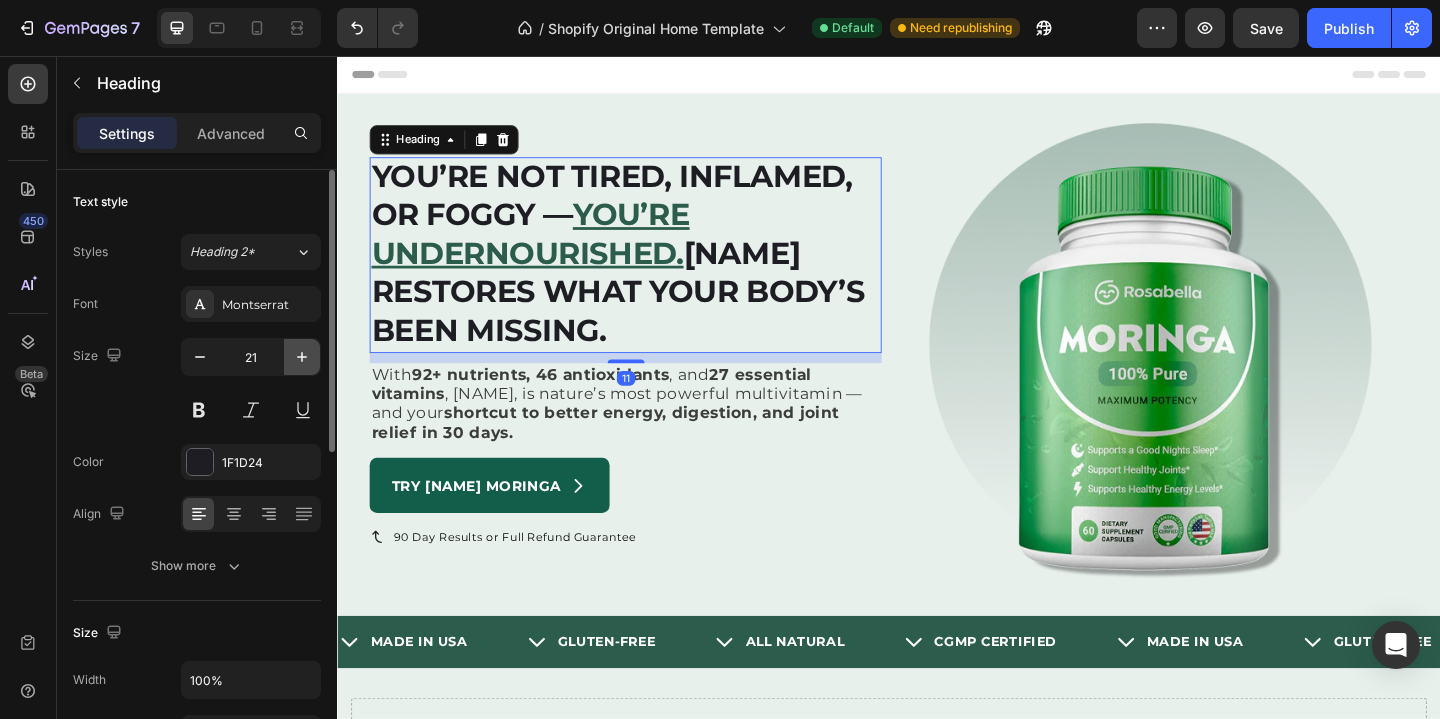 click 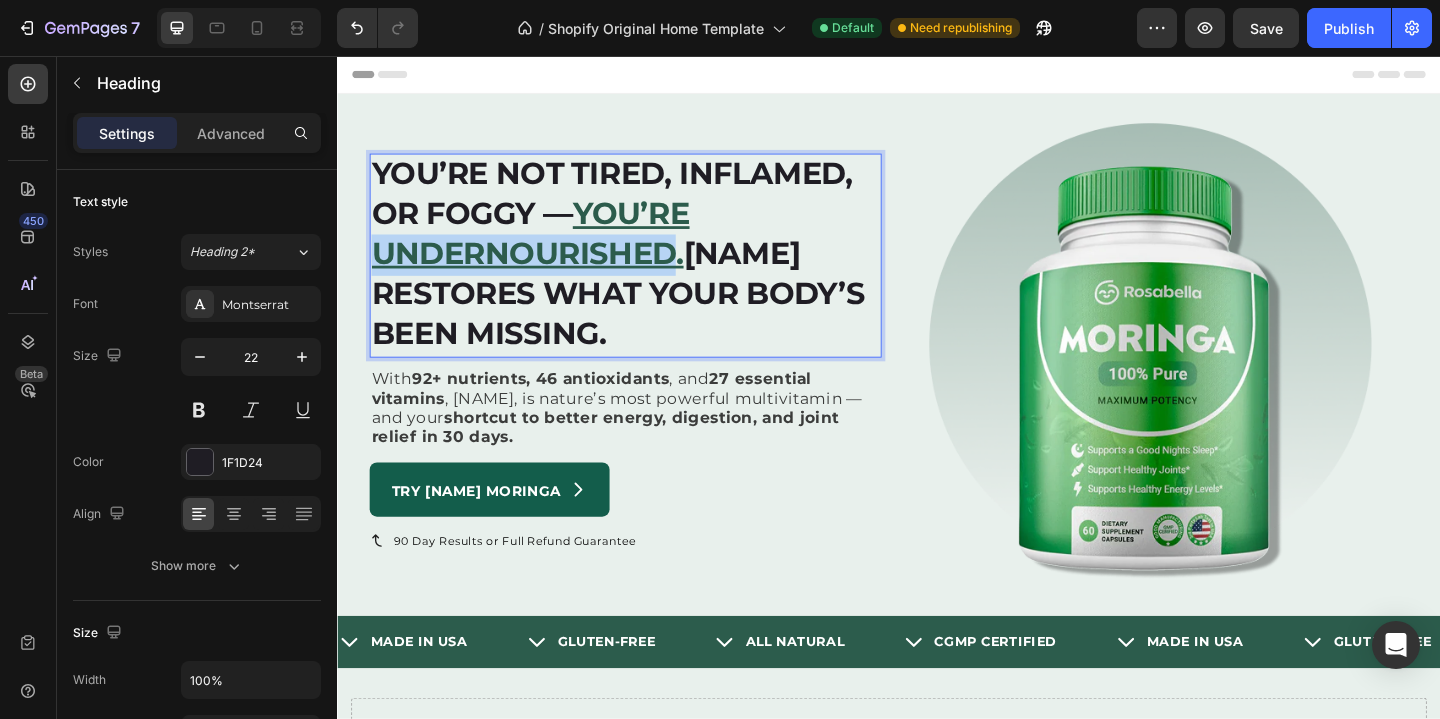 click on "you’re undernourished." at bounding box center (547, 249) 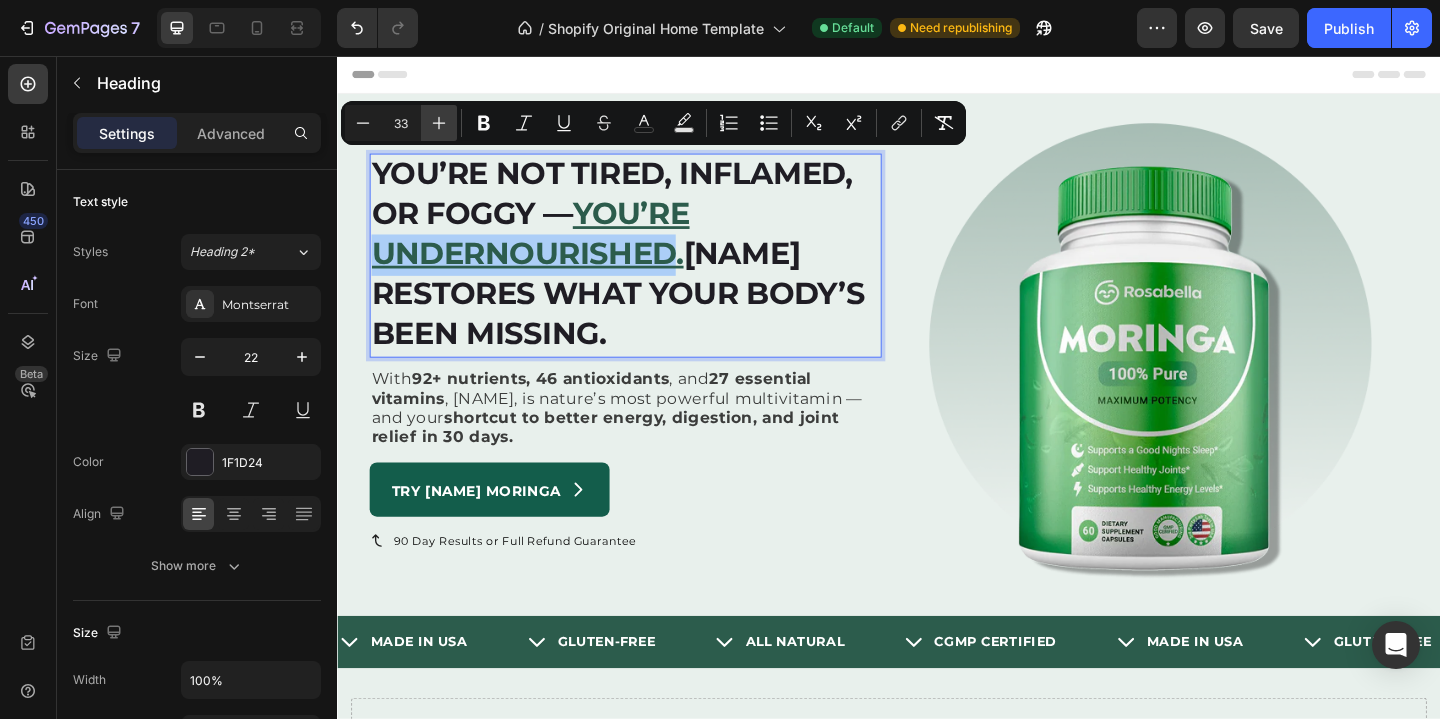 click 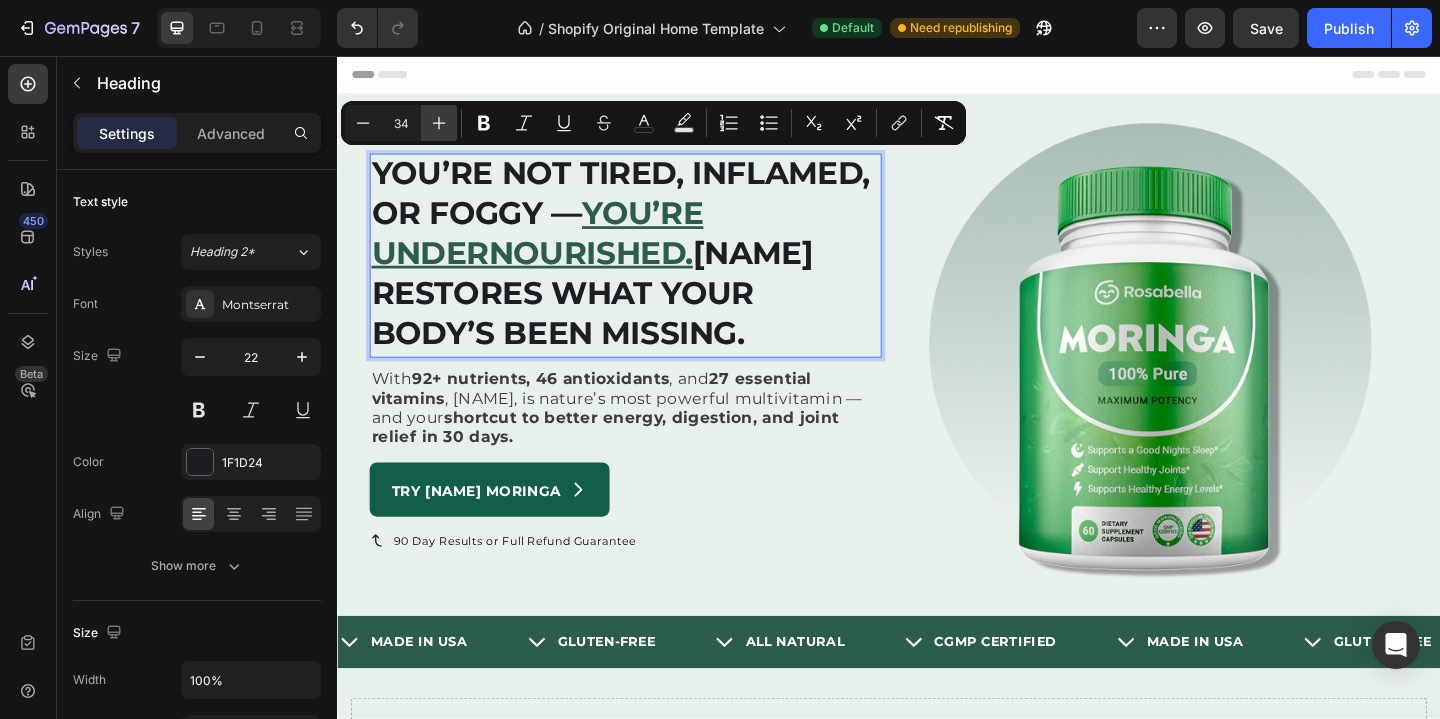 click 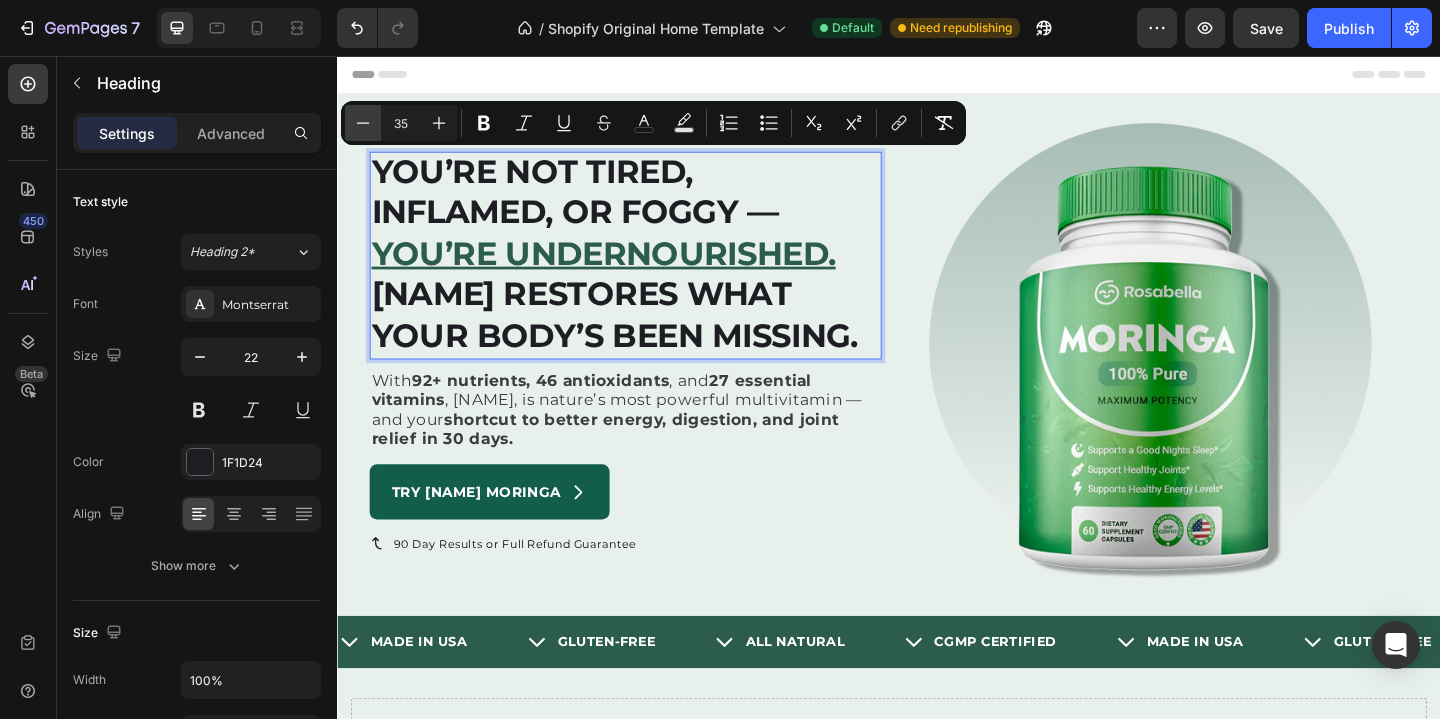 click 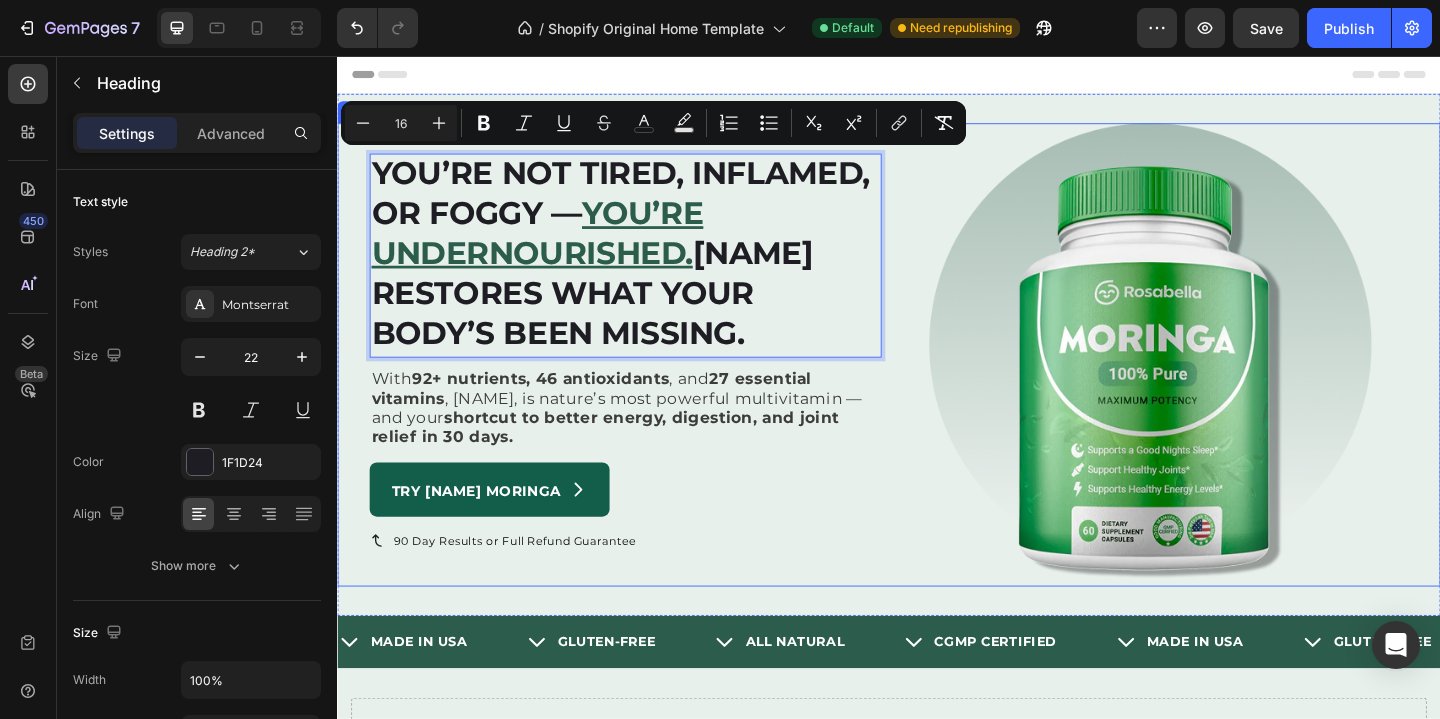click on "You’re not tired, inflamed, or foggy —  you’re undernourished.  [NAME] restores what your body’s been missing. Heading You’re not tired, inflamed, or foggy —  you’re undernourished.  [NAME] restores what your body’s been missing. Heading   11 With  92+ nutrients, 46 antioxidants , and  27 essential vitamins , [NAME] is nature’s most powerful multivitamin — and your  shortcut to better energy, digestion, and joint relief in 30 days. Text Block
Try [NAME] Button
90 Day Results or Full Refund Guarantee Item List Image Row" at bounding box center [937, 381] 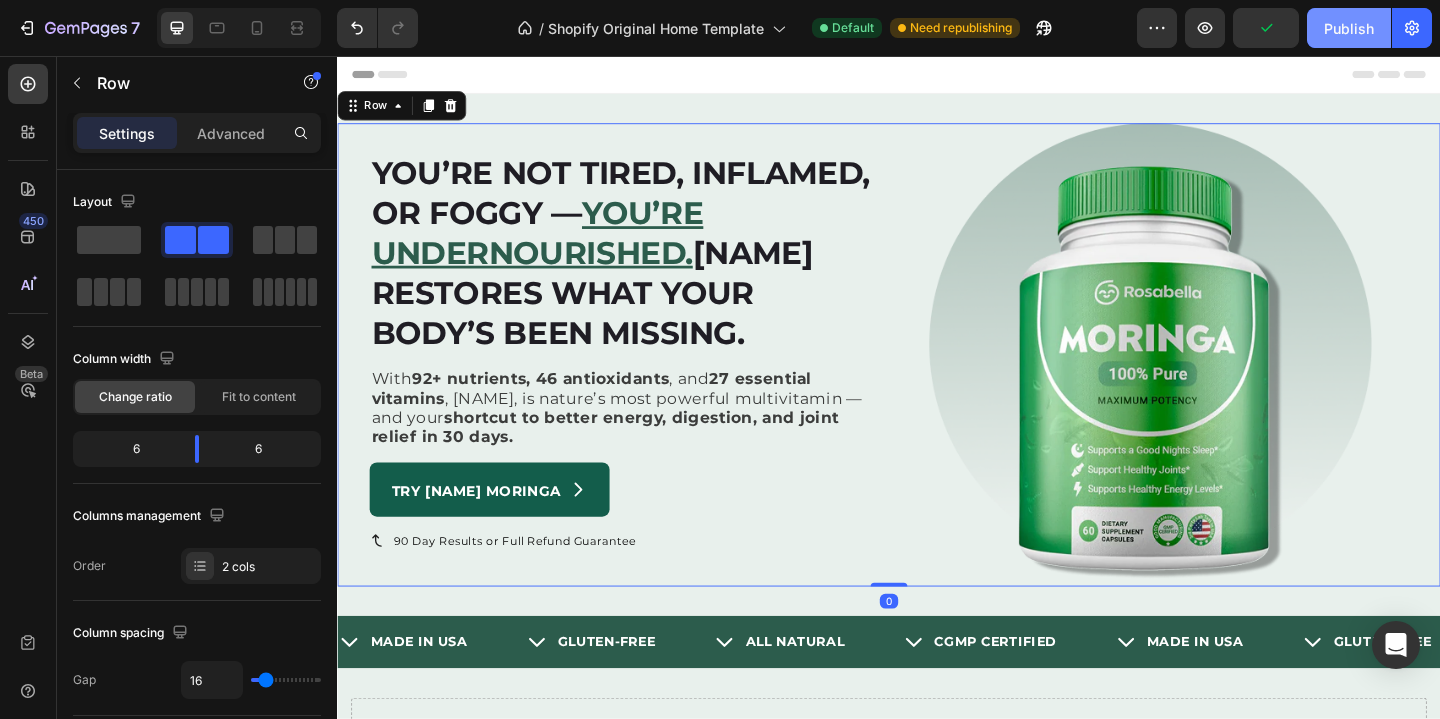 click on "Publish" 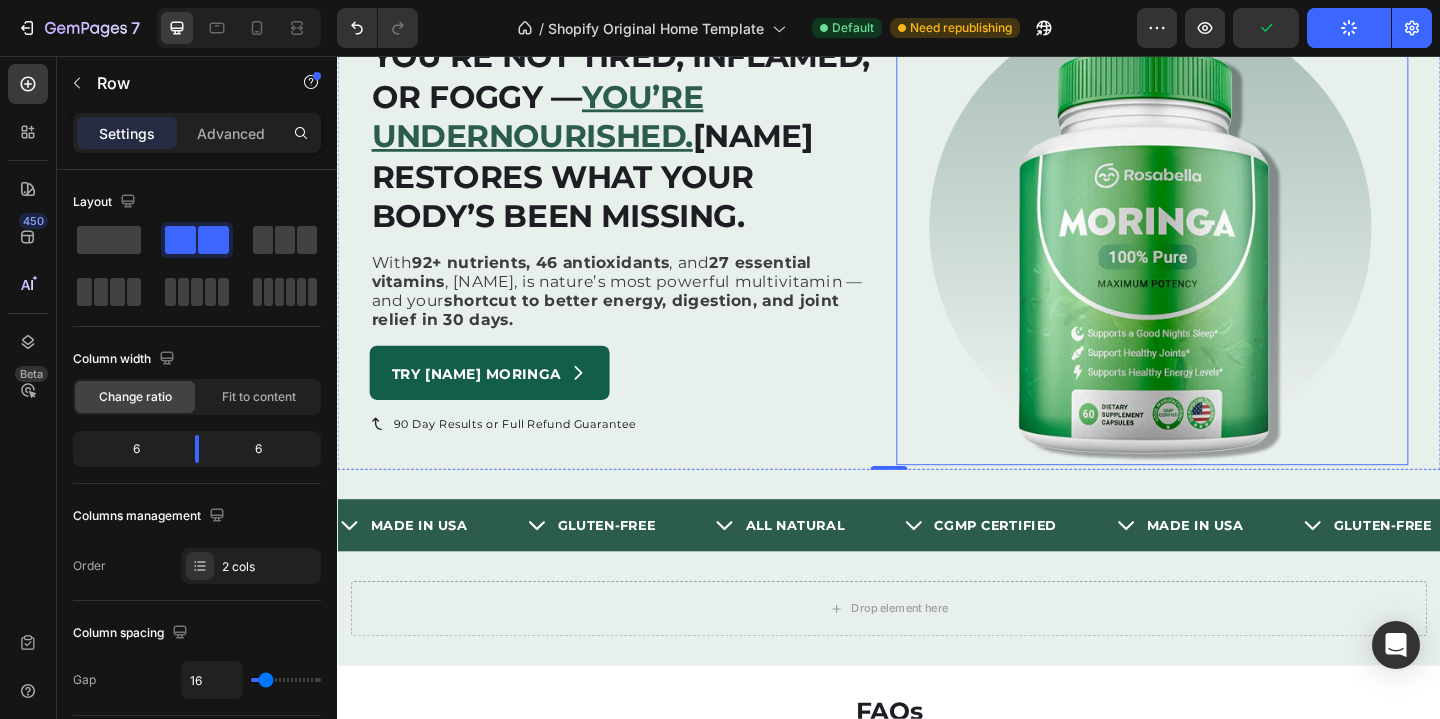 scroll, scrollTop: 242, scrollLeft: 0, axis: vertical 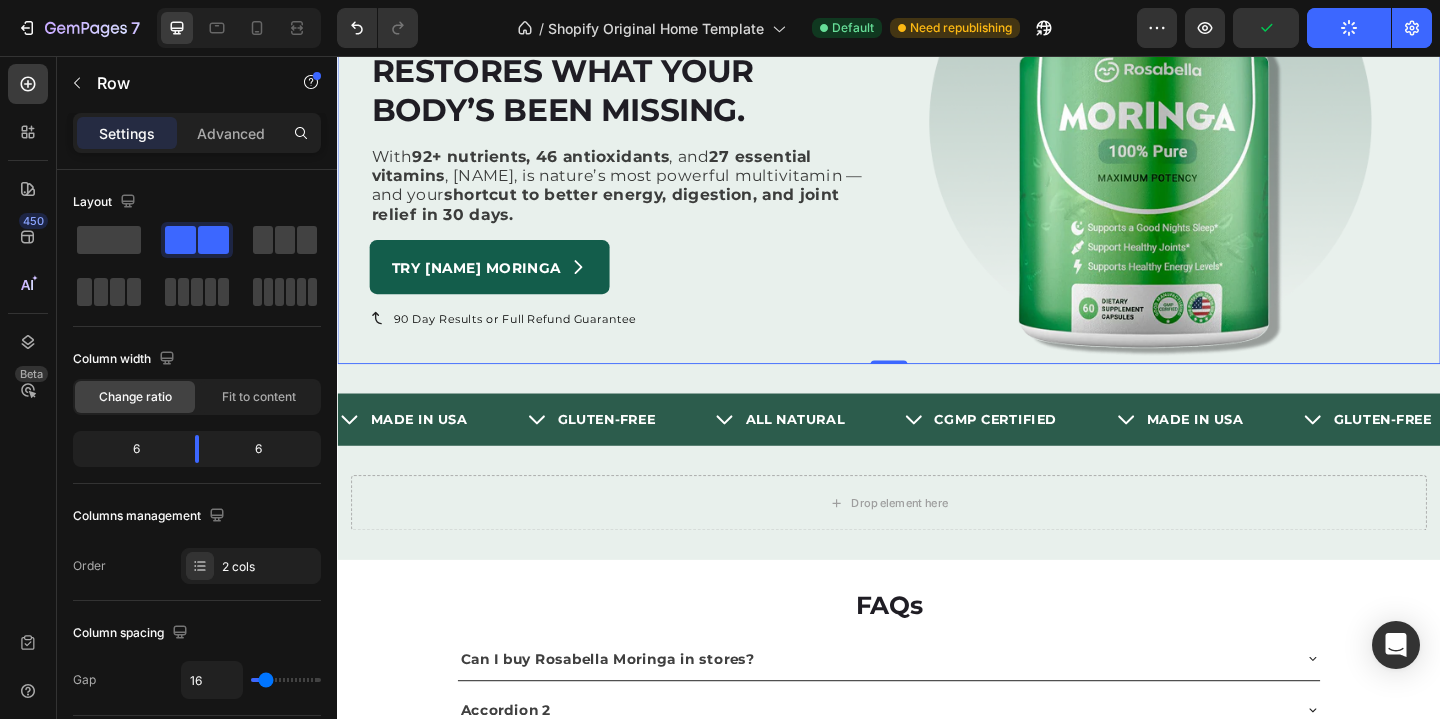 click on "You’re not tired, inflamed, or foggy —  you’re undernourished.  [NAME] restores what your body’s been missing. Heading ⁠⁠⁠⁠⁠⁠⁠ You’re not tired, inflamed, or foggy —  you’re undernourished.  [NAME] restores what your body’s been missing. Heading With  92+ nutrients, 46 antioxidants , and  27 essential vitamins , [NAME] is nature’s most powerful multivitamin — and your  shortcut to better energy, digestion, and joint relief in 30 days. Text Block
Try [NAME] Button
90 Day Results or Full Refund Guarantee Item List" at bounding box center [650, 139] 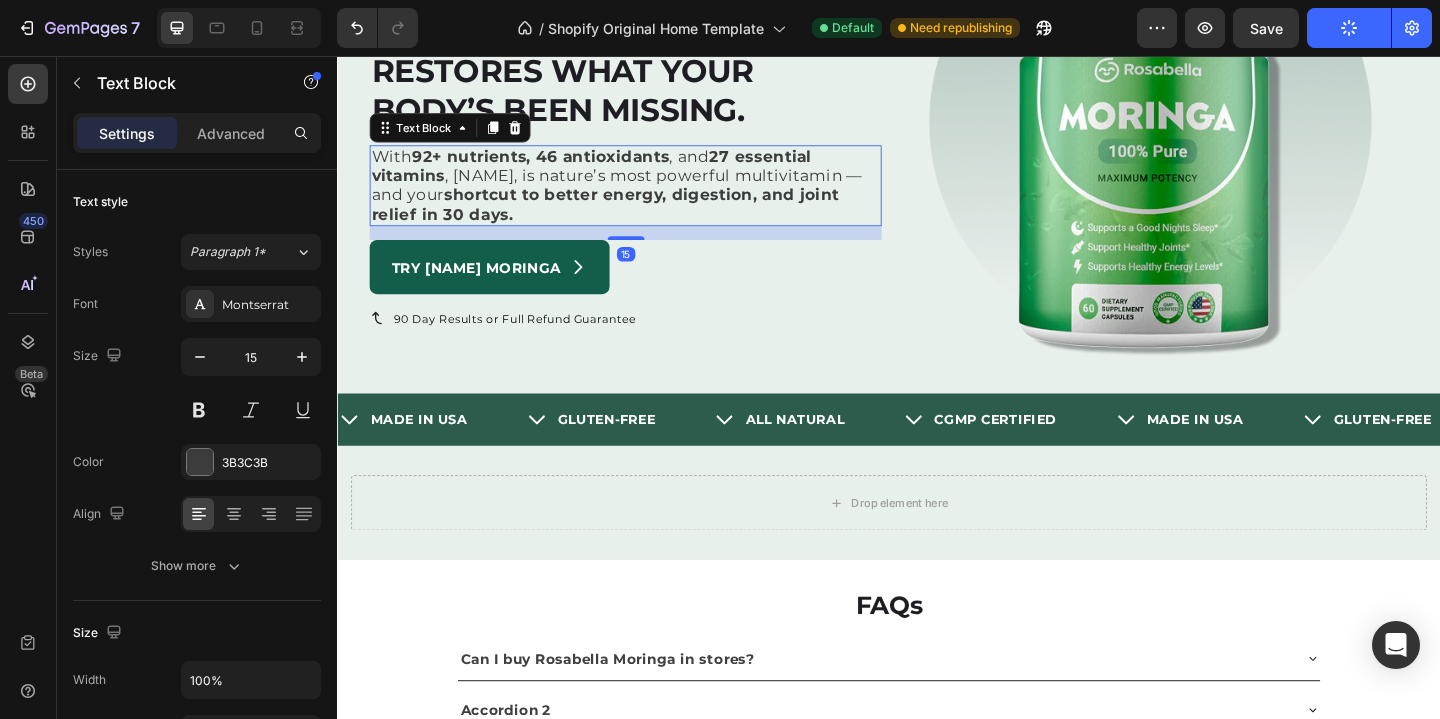 click on "shortcut to better energy, digestion, and joint relief in 30 days." at bounding box center [628, 217] 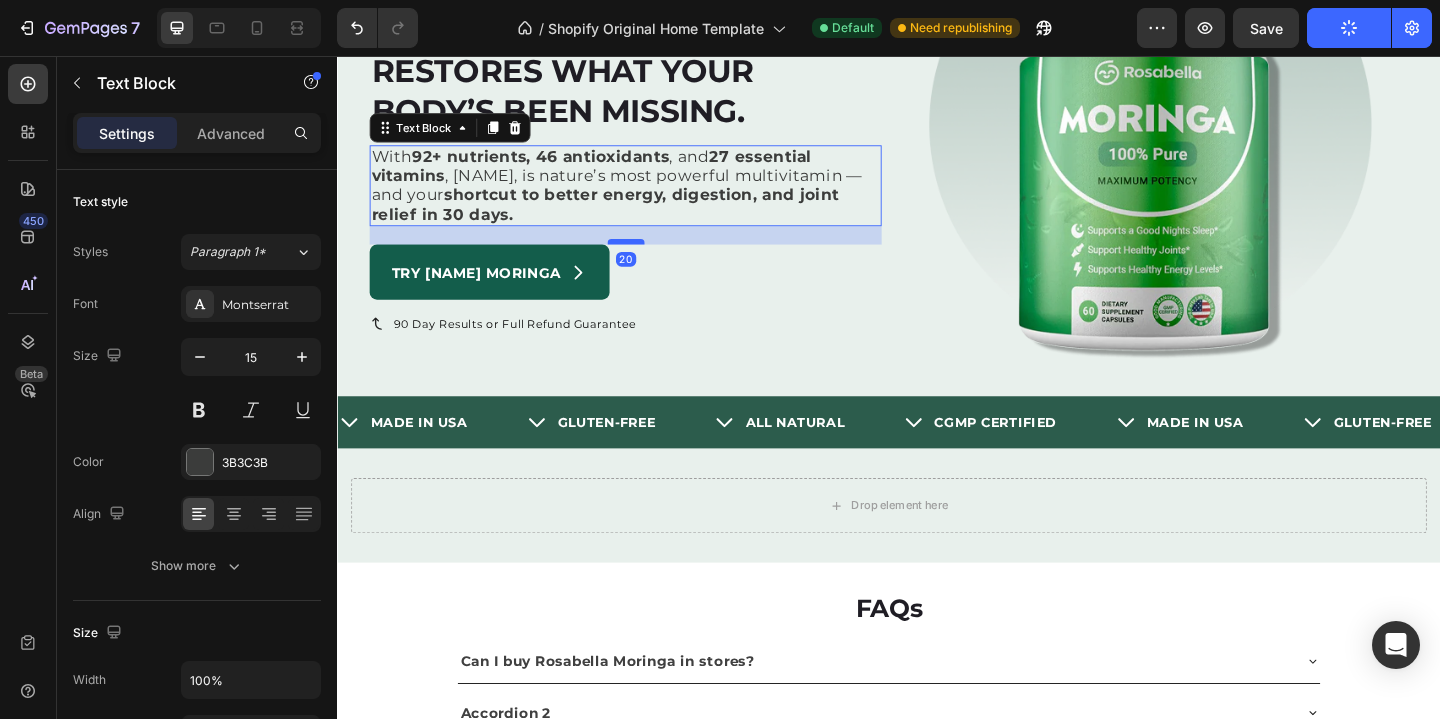 click at bounding box center [651, 258] 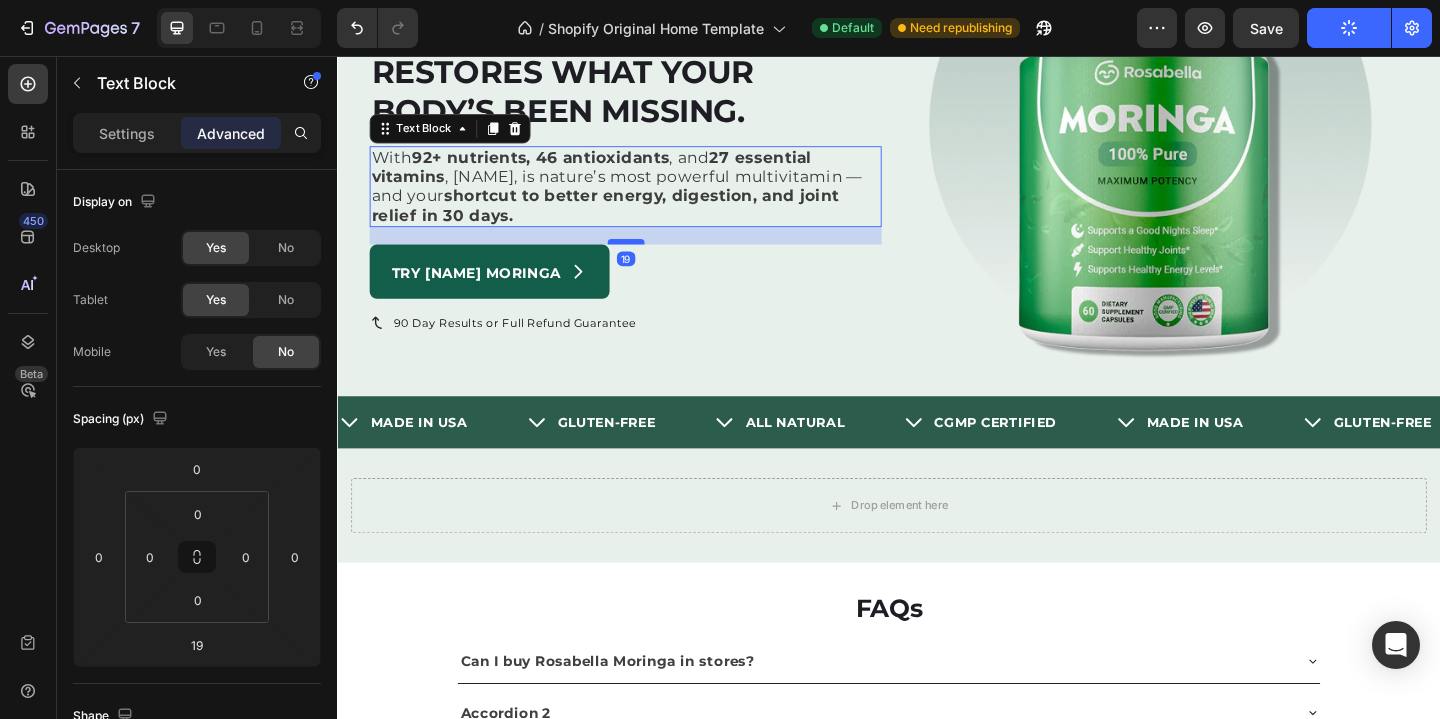 scroll, scrollTop: 240, scrollLeft: 0, axis: vertical 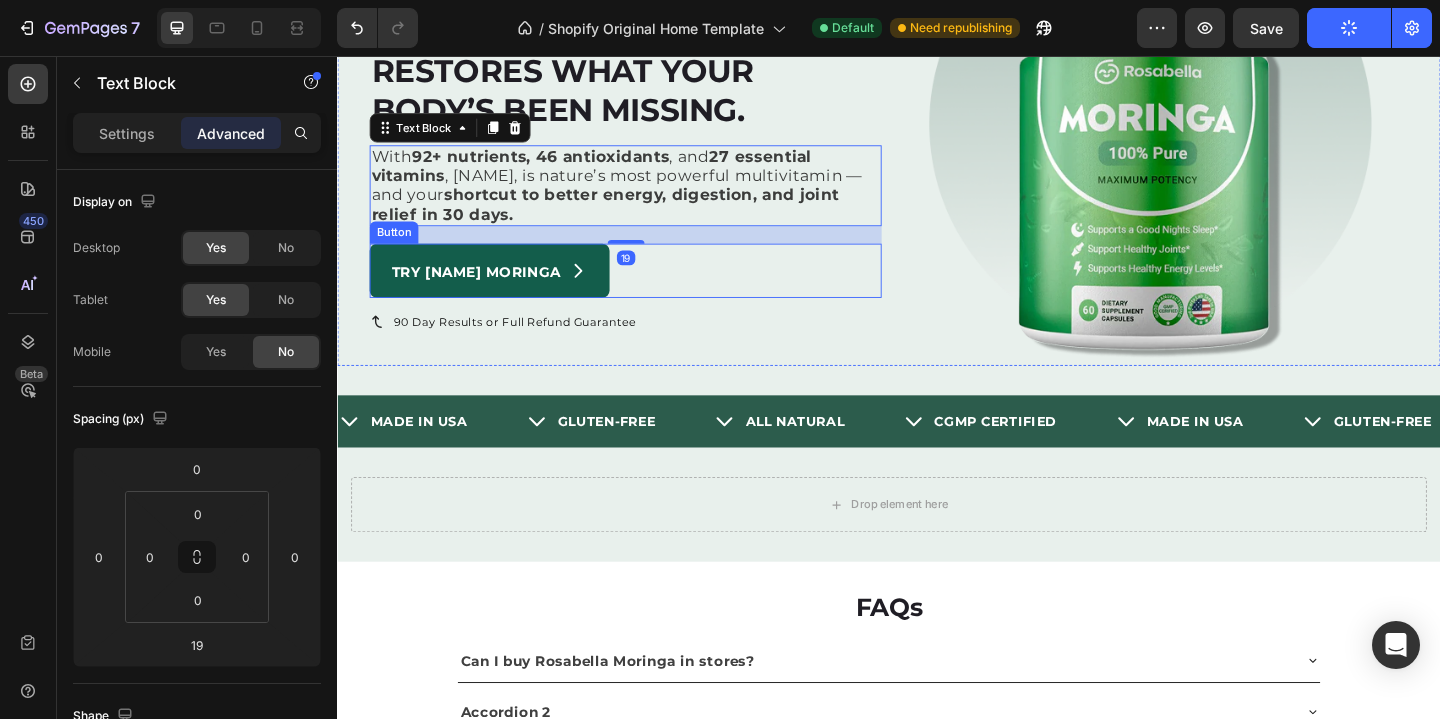 click on "Try [BRAND] Button" at bounding box center [650, 289] 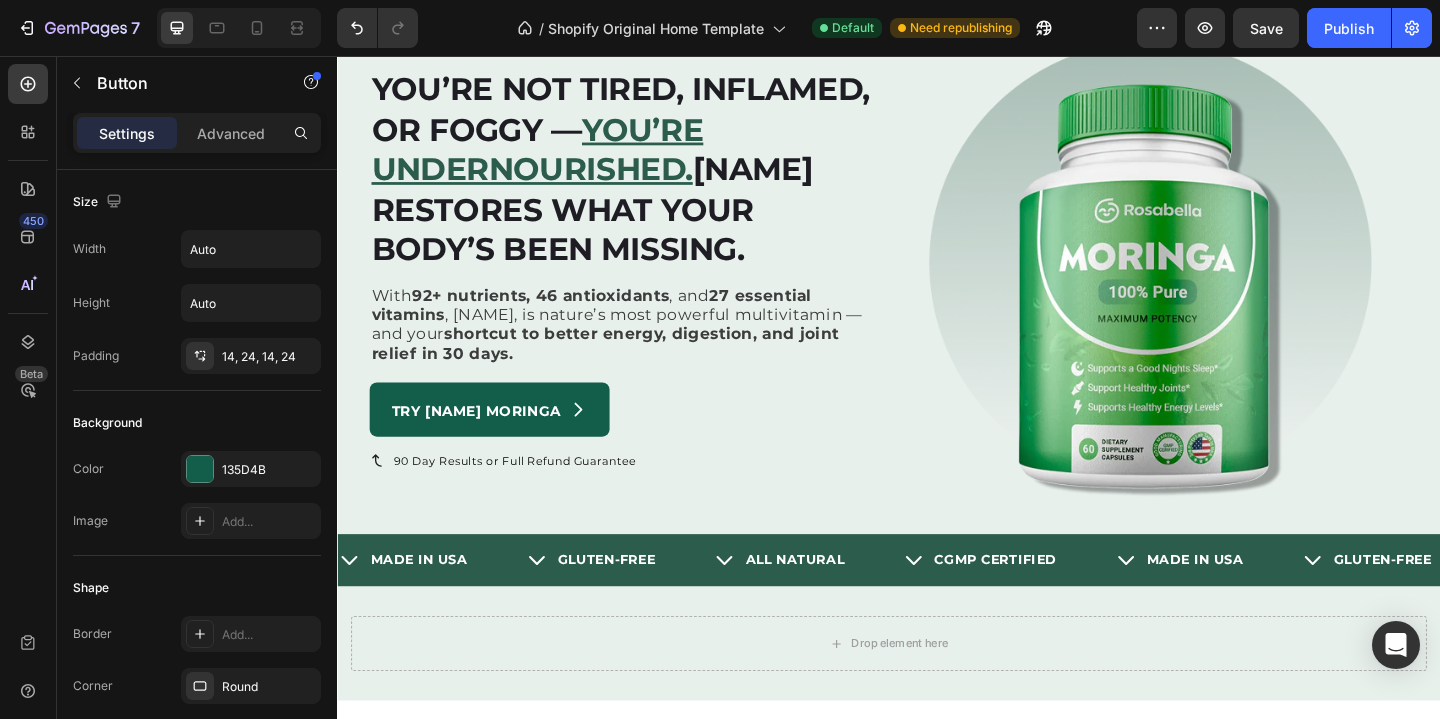scroll, scrollTop: 0, scrollLeft: 0, axis: both 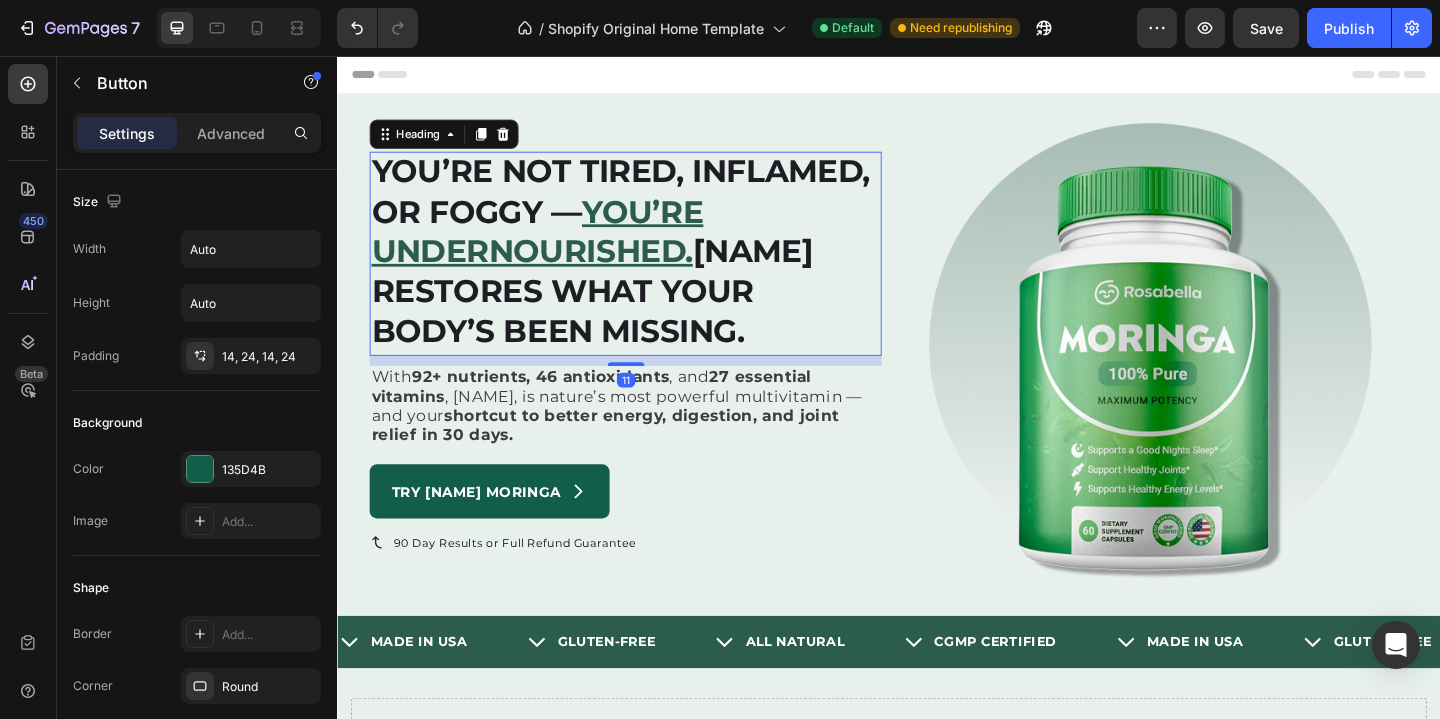 click on "[NAME] restores what your body’s been missing." at bounding box center (614, 311) 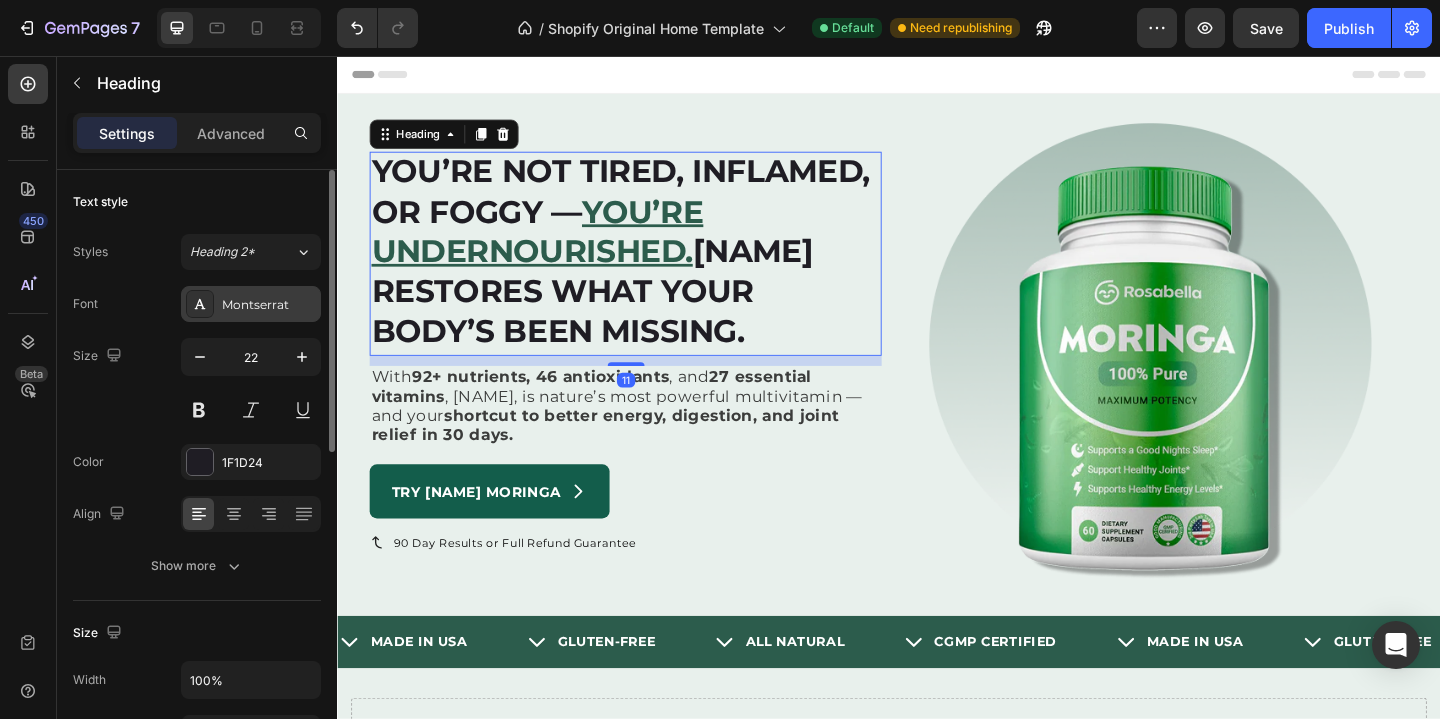 click on "Montserrat" at bounding box center [251, 304] 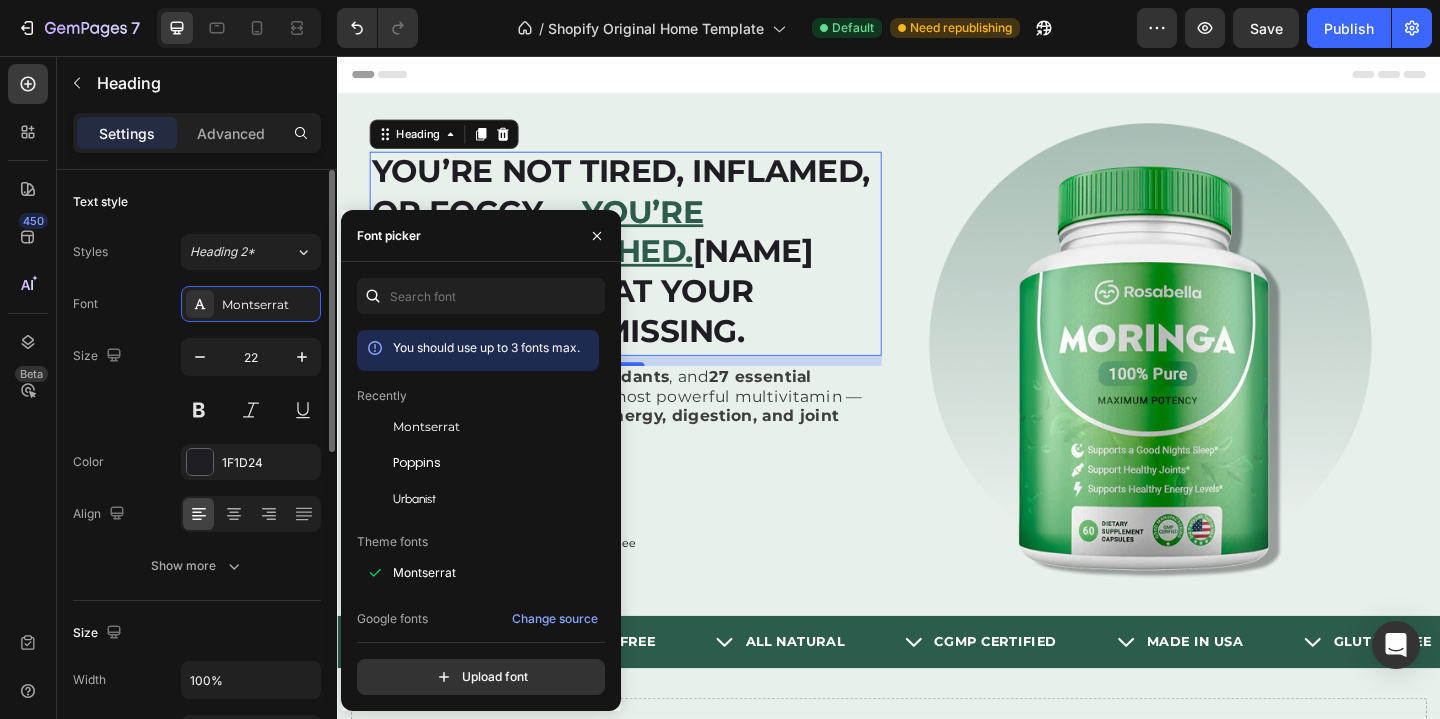 click on "Size 22" at bounding box center [197, 383] 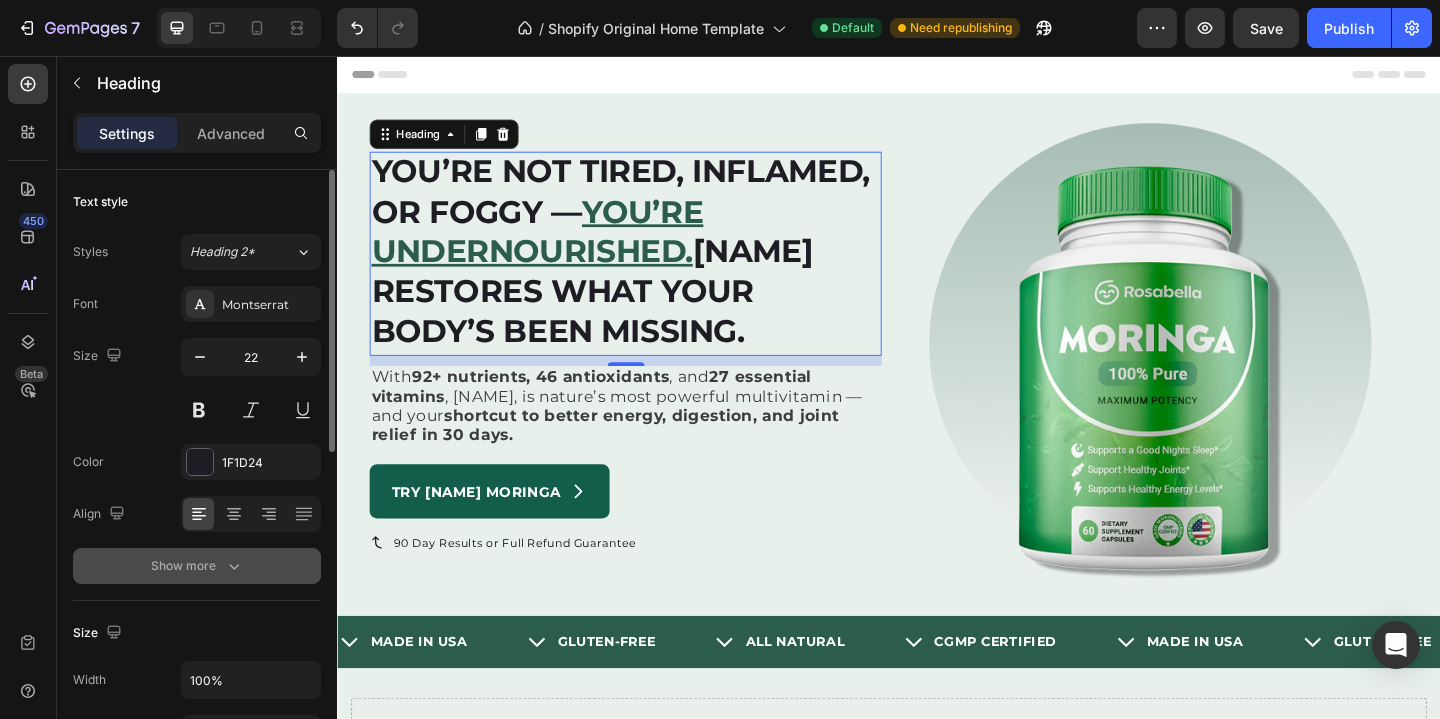 click on "Show more" at bounding box center (197, 566) 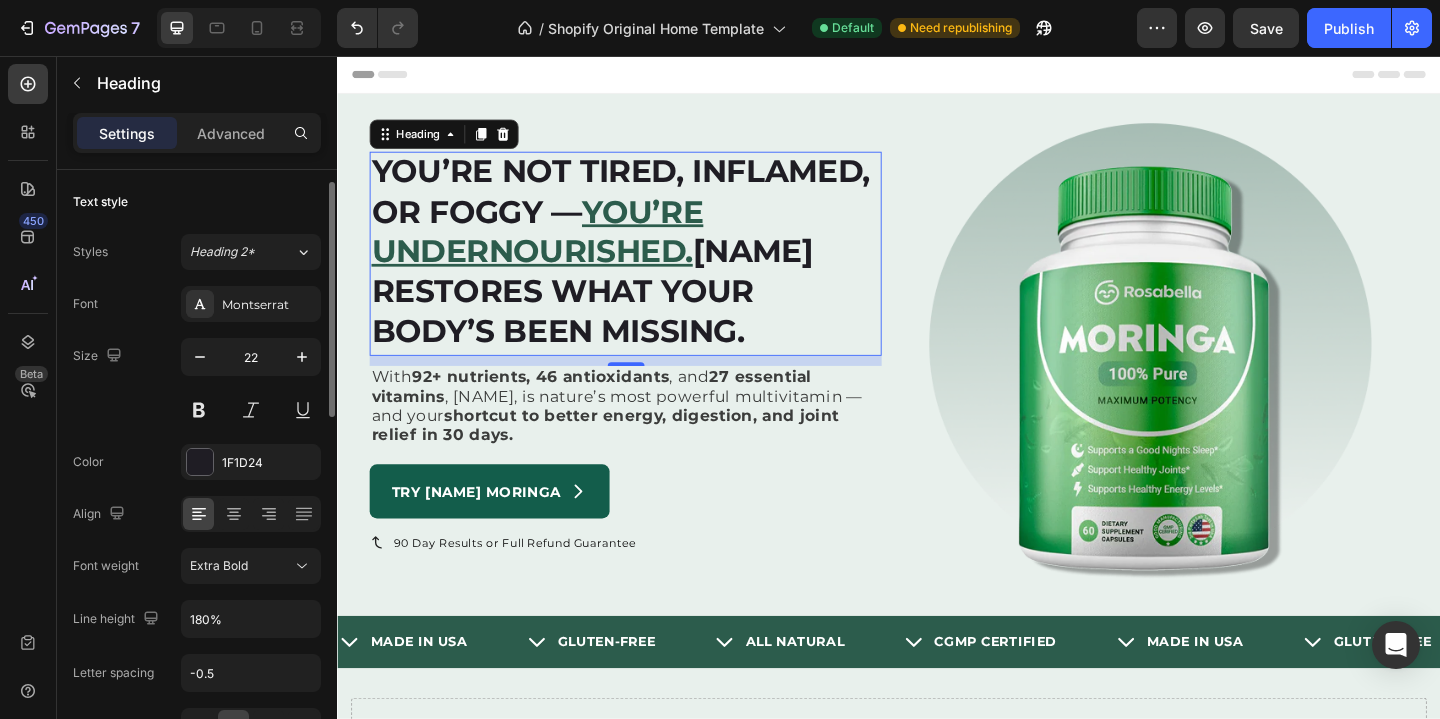 scroll, scrollTop: 186, scrollLeft: 0, axis: vertical 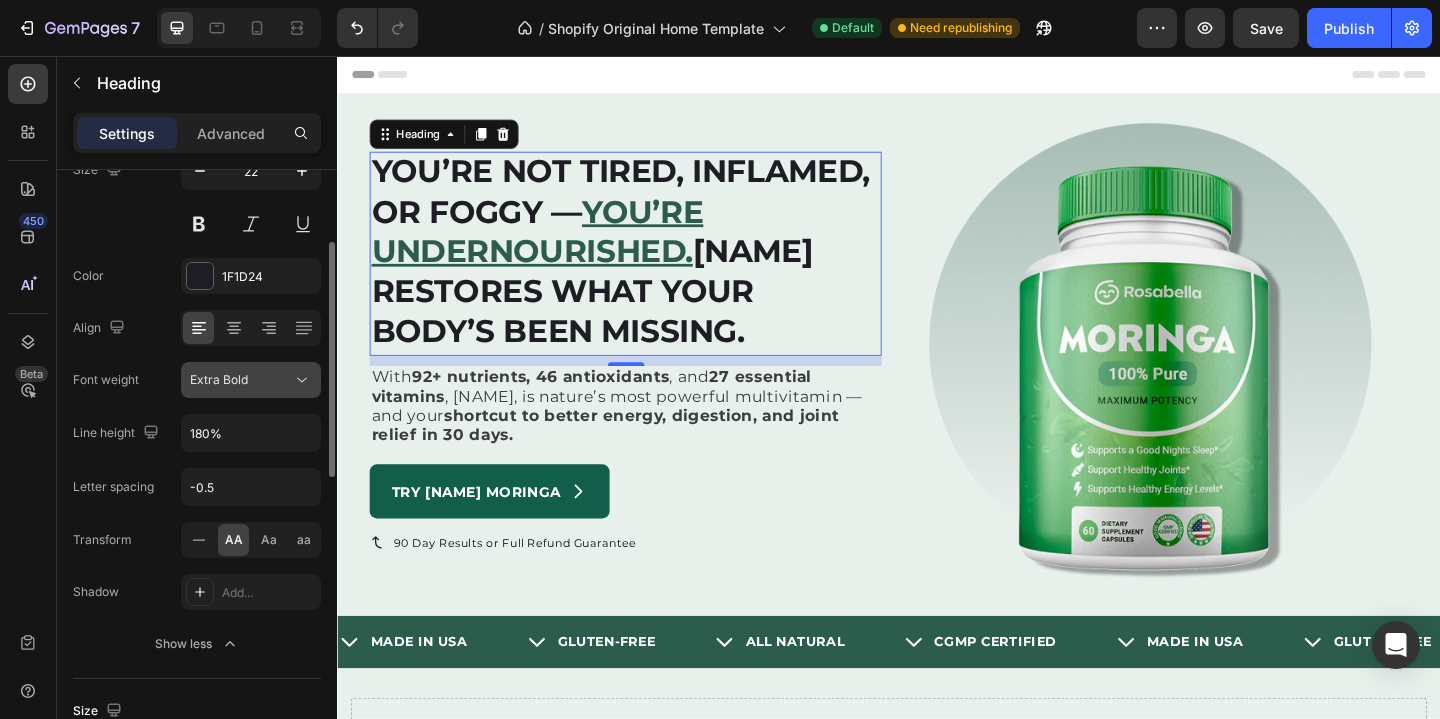 click on "Extra Bold" 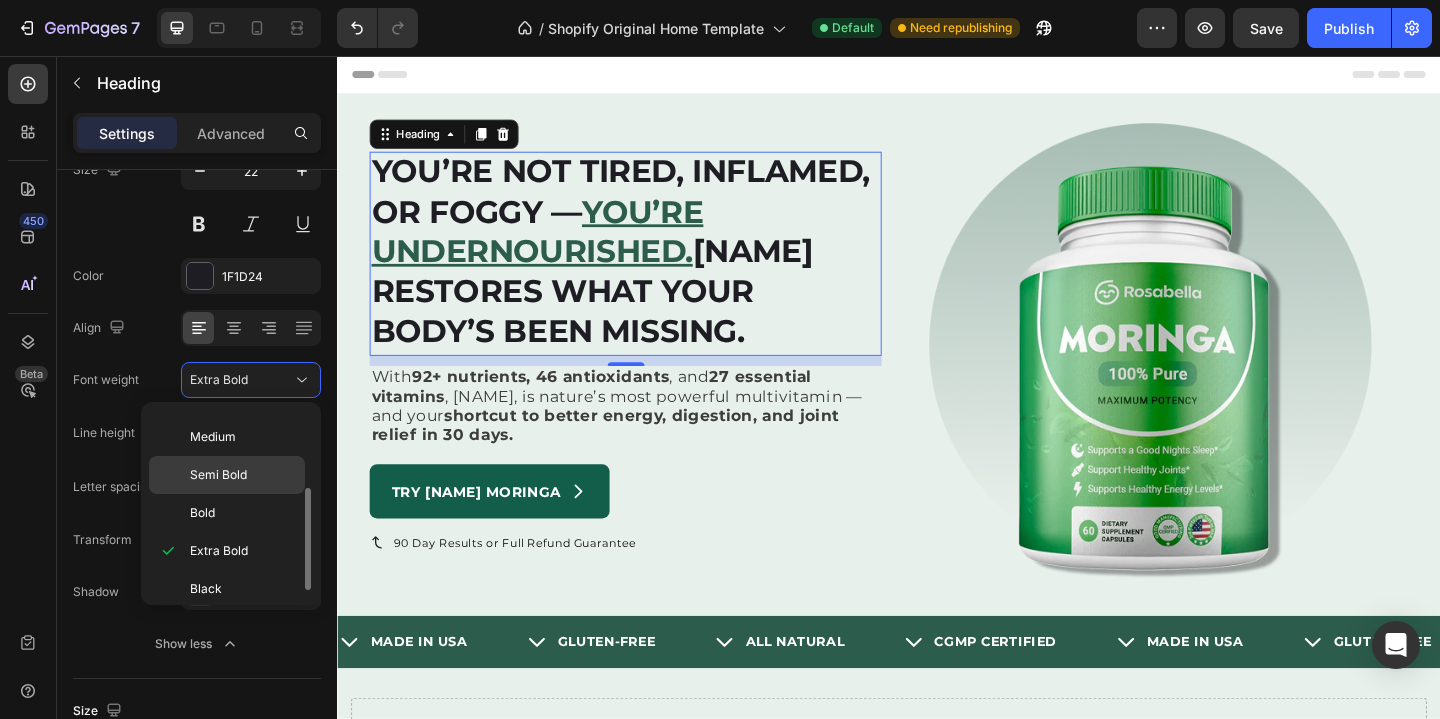 scroll, scrollTop: 155, scrollLeft: 0, axis: vertical 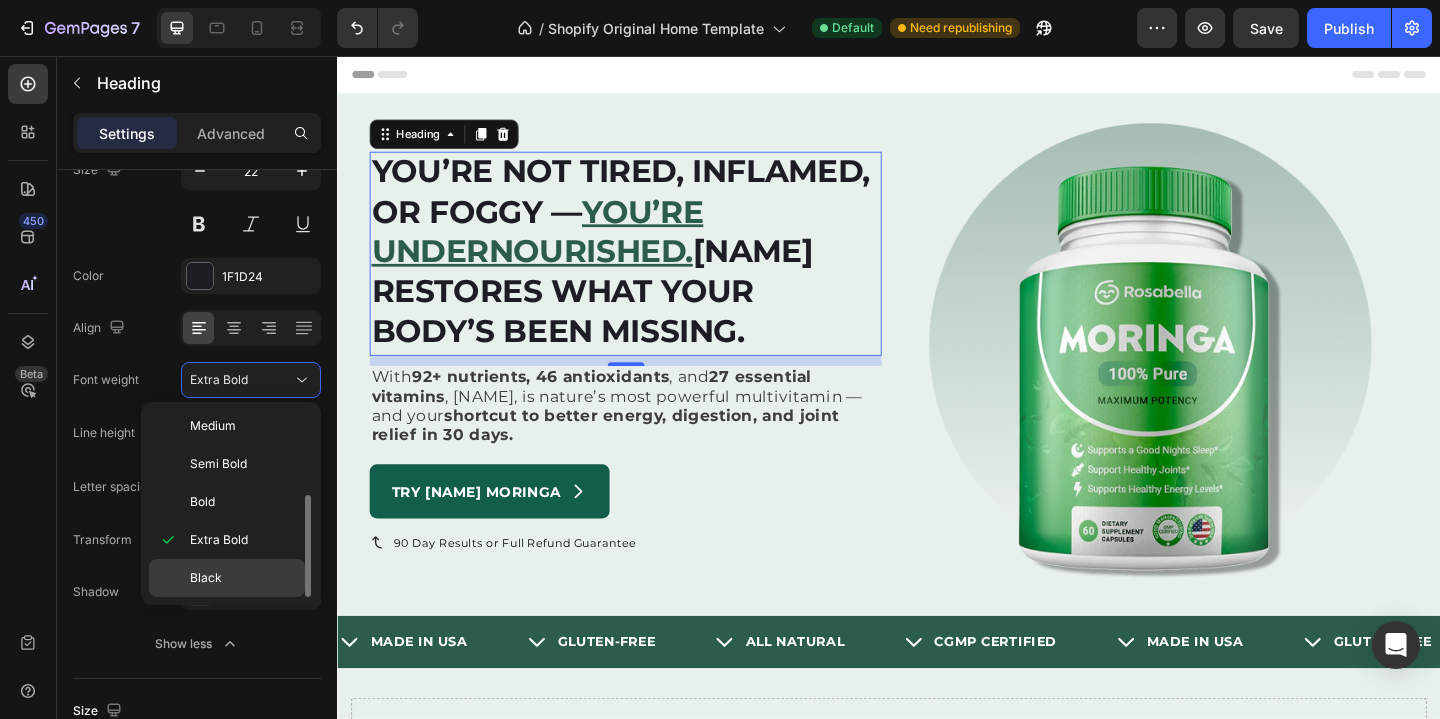 click on "Black" at bounding box center [206, 578] 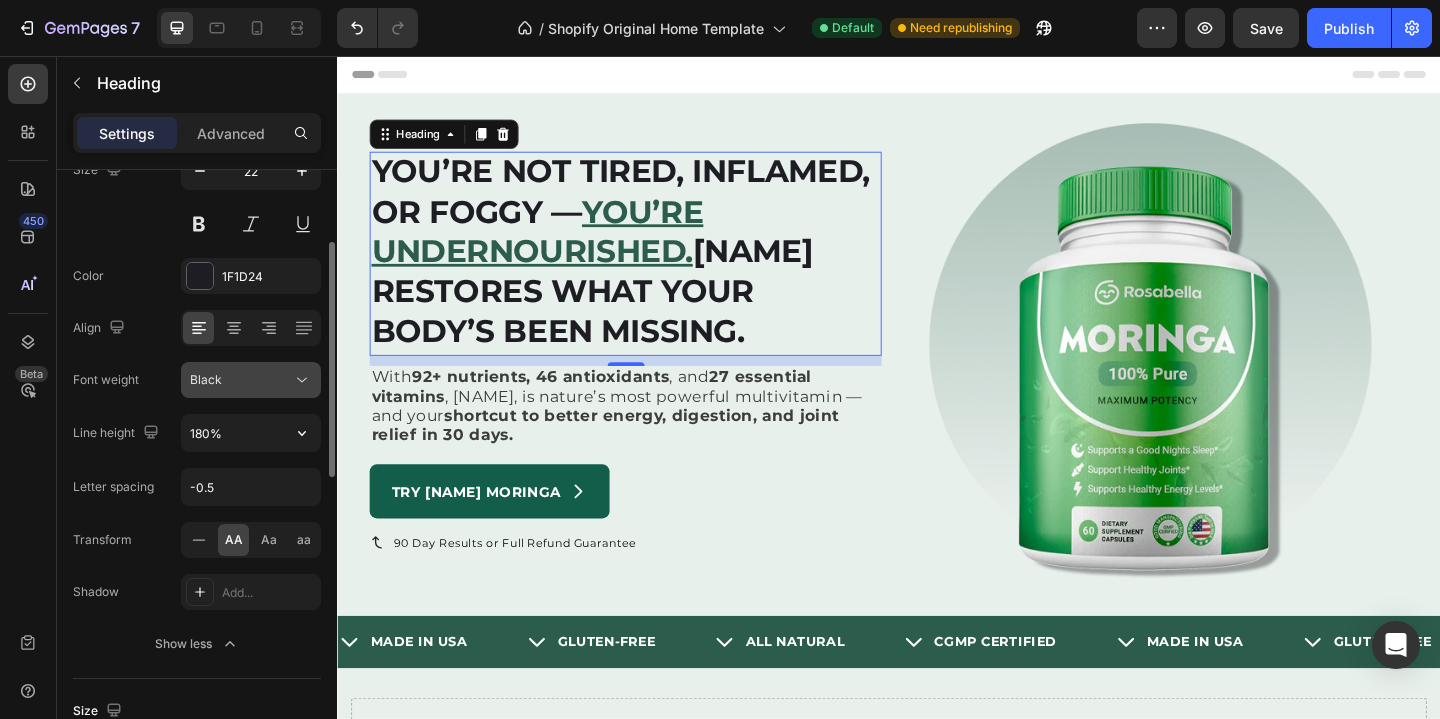 click on "Black" at bounding box center (241, 380) 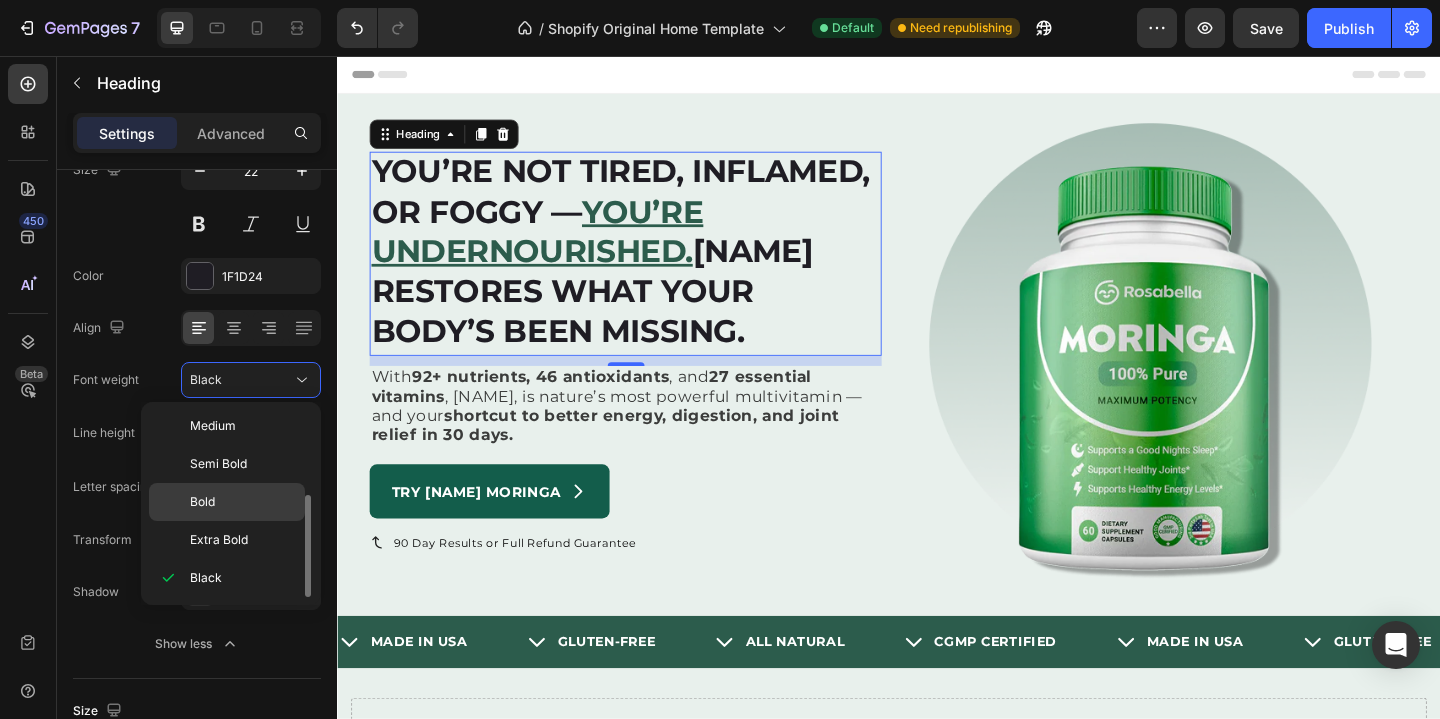click on "Bold" at bounding box center (243, 502) 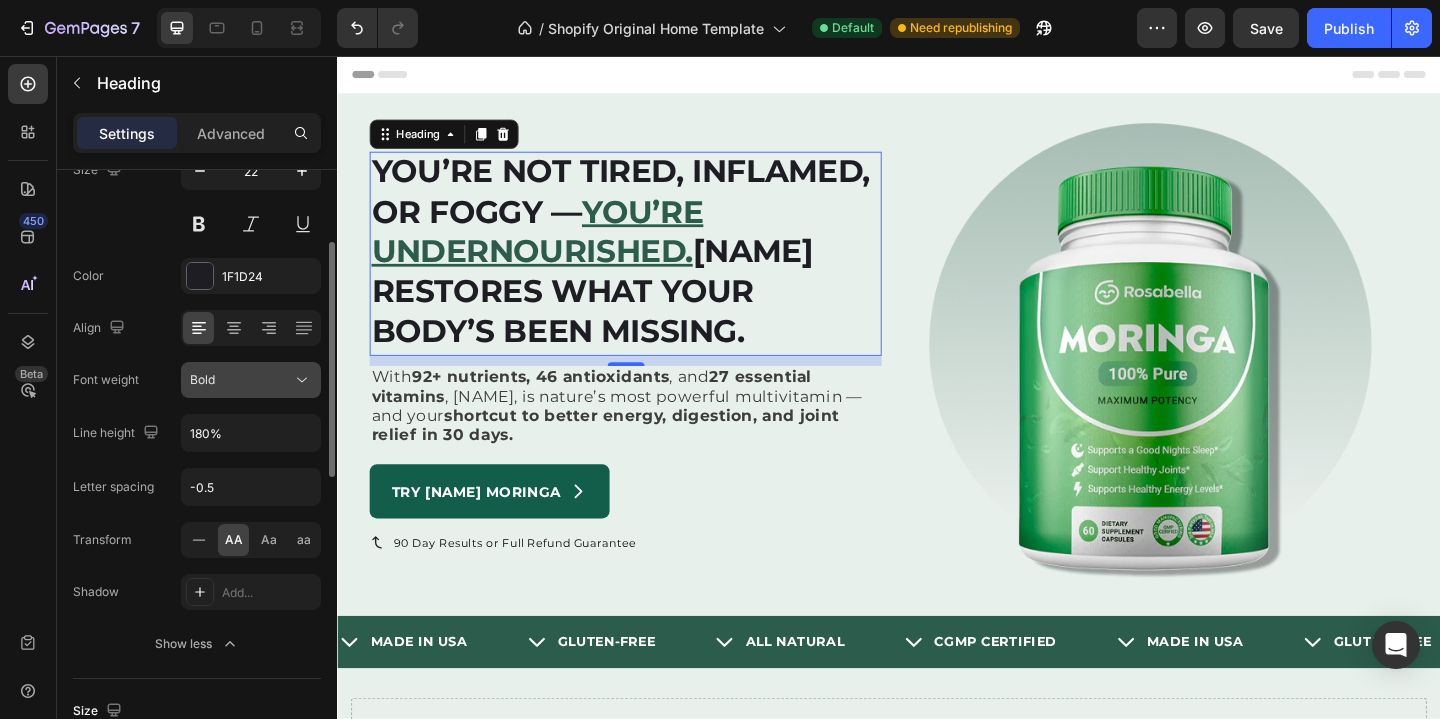 click on "Bold" 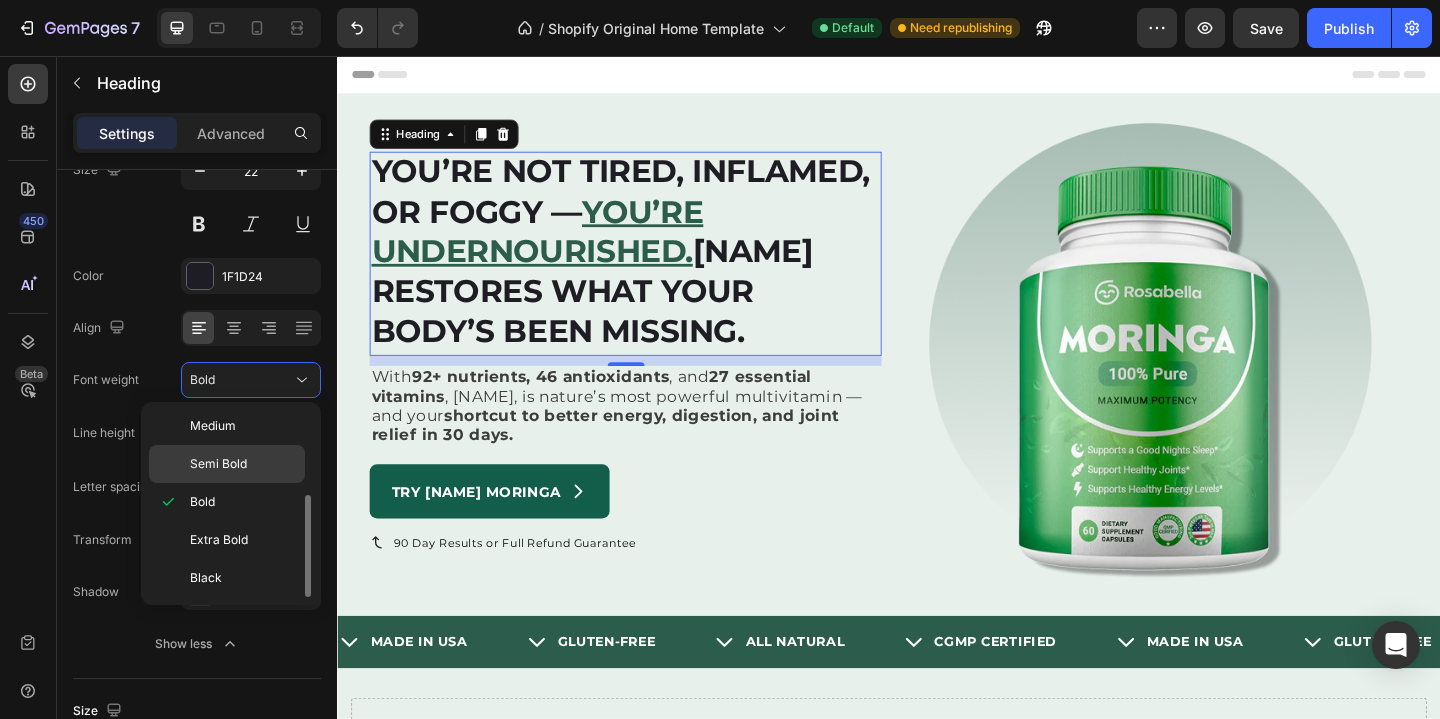 click on "Semi Bold" at bounding box center (218, 464) 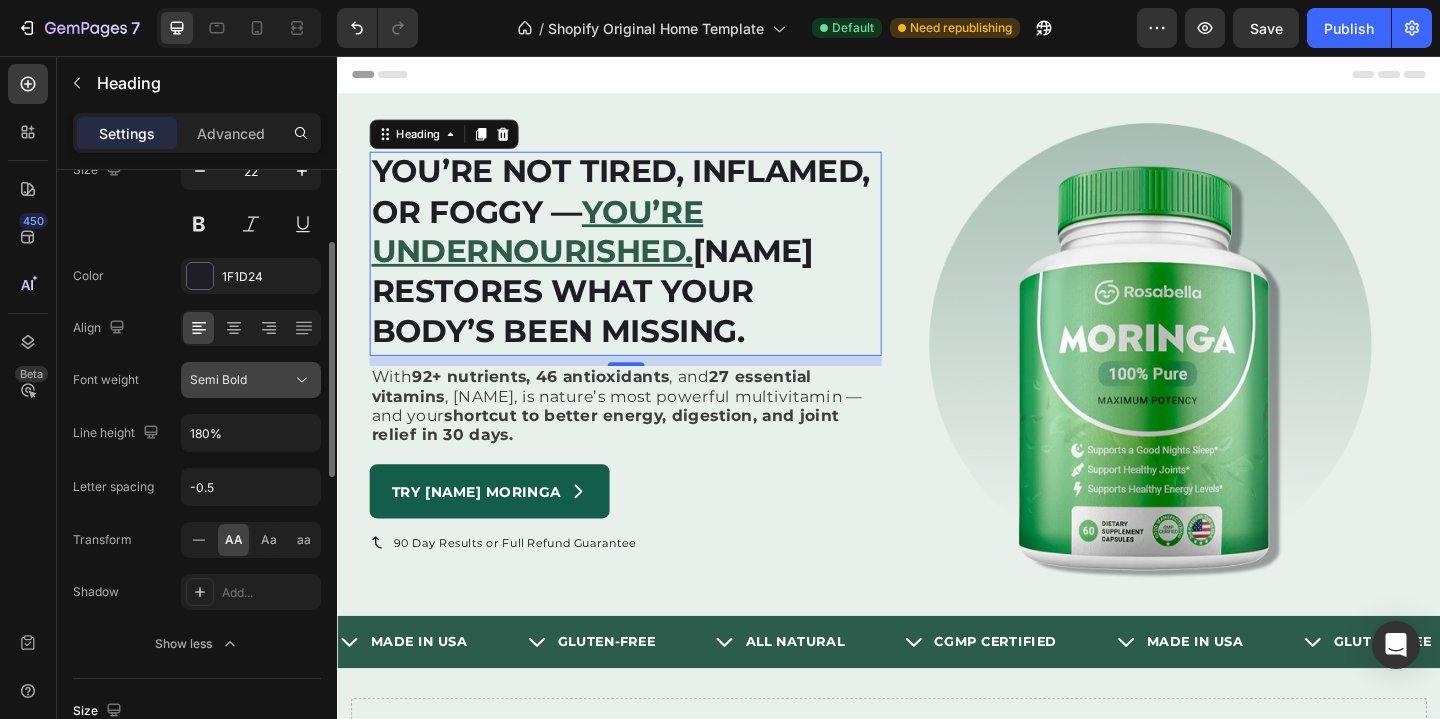 click on "Semi Bold" at bounding box center (251, 380) 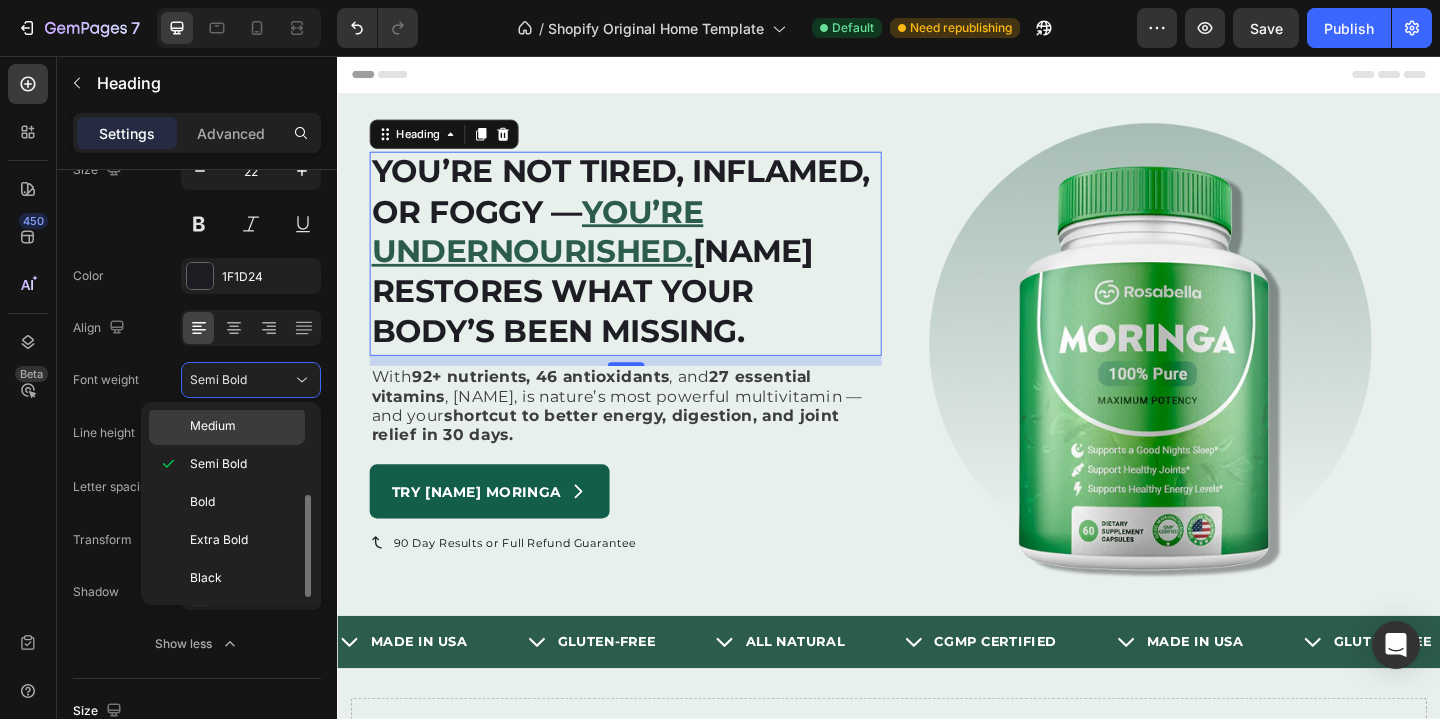 click on "Medium" 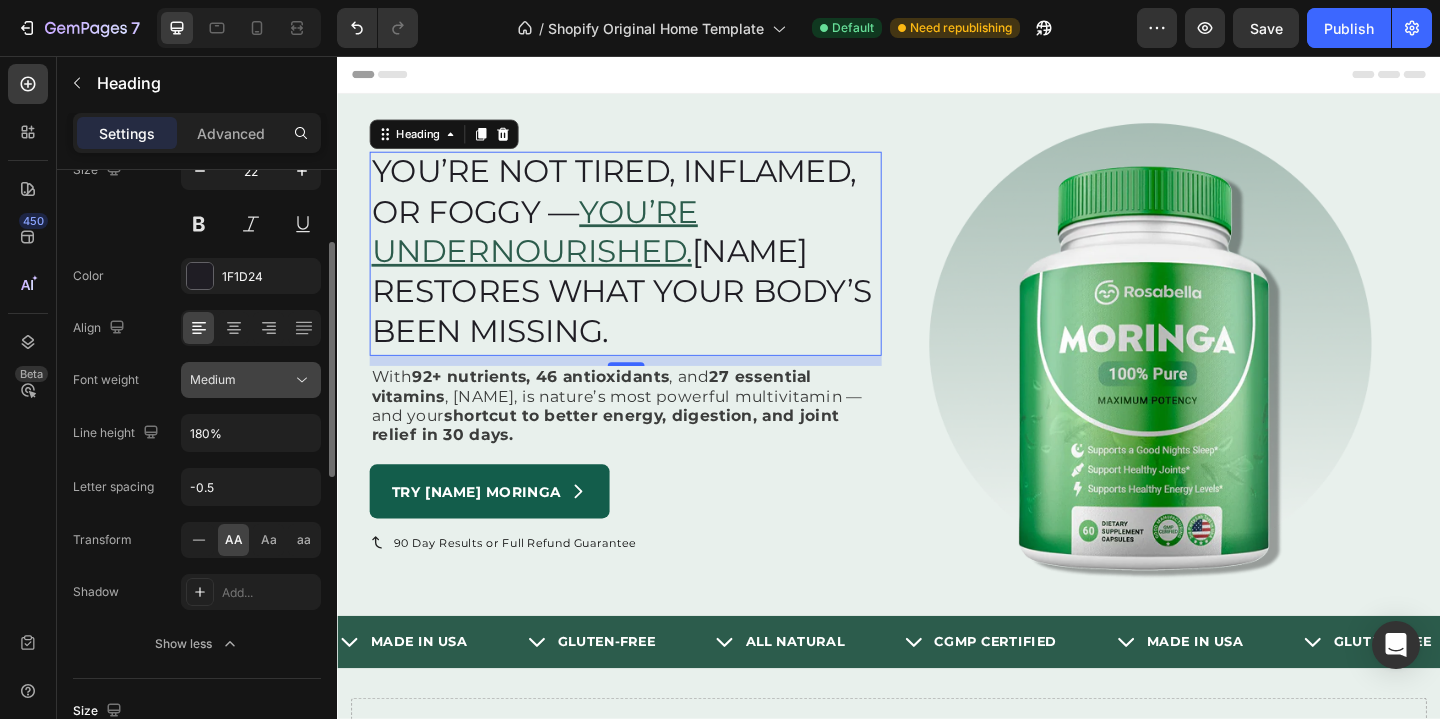 click on "Medium" at bounding box center [241, 380] 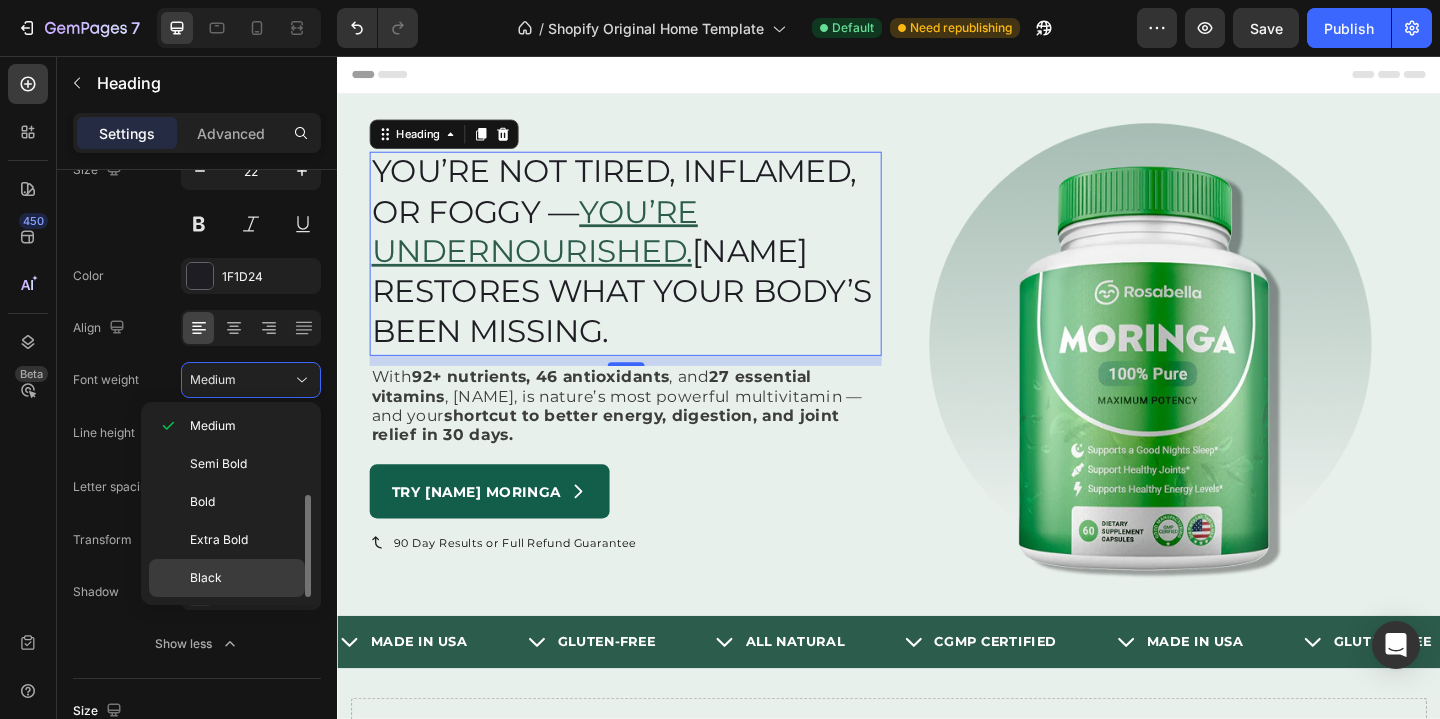 click on "Black" 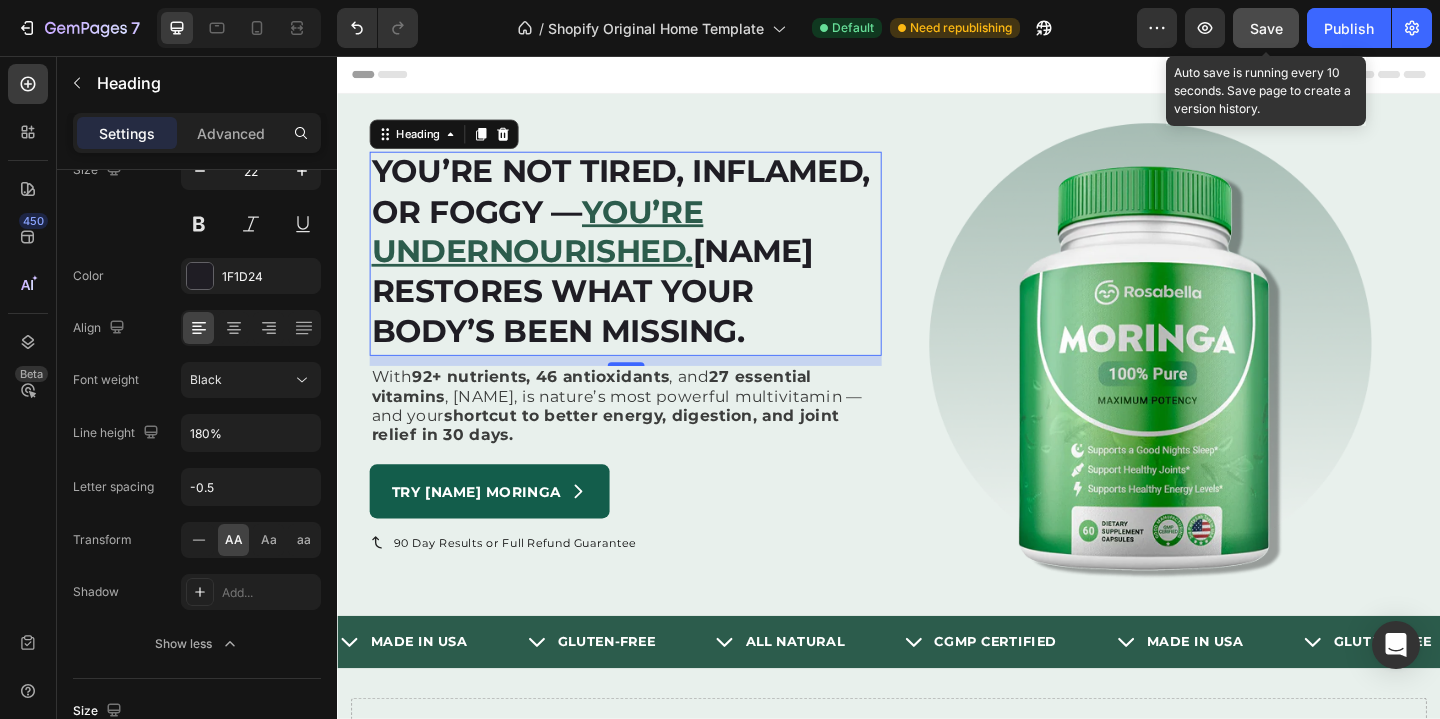 click on "Save" 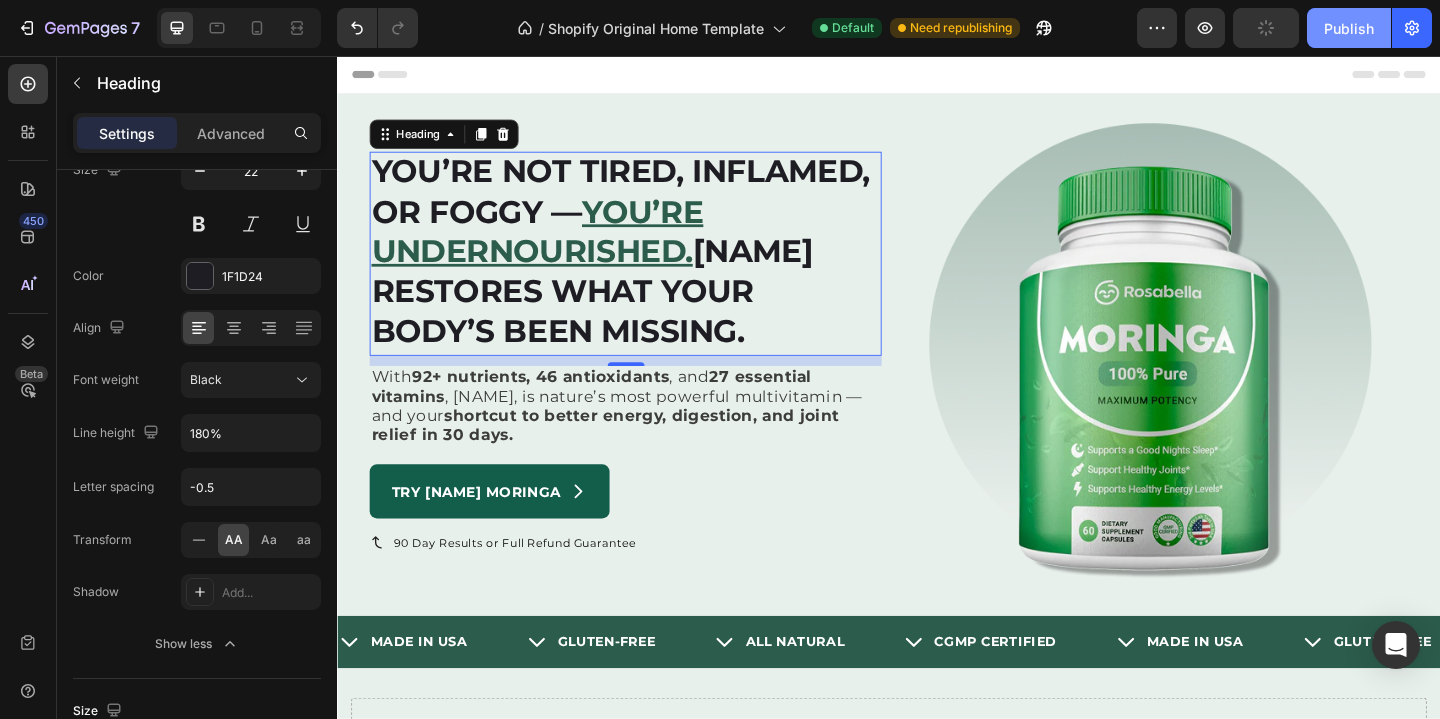 click on "Publish" 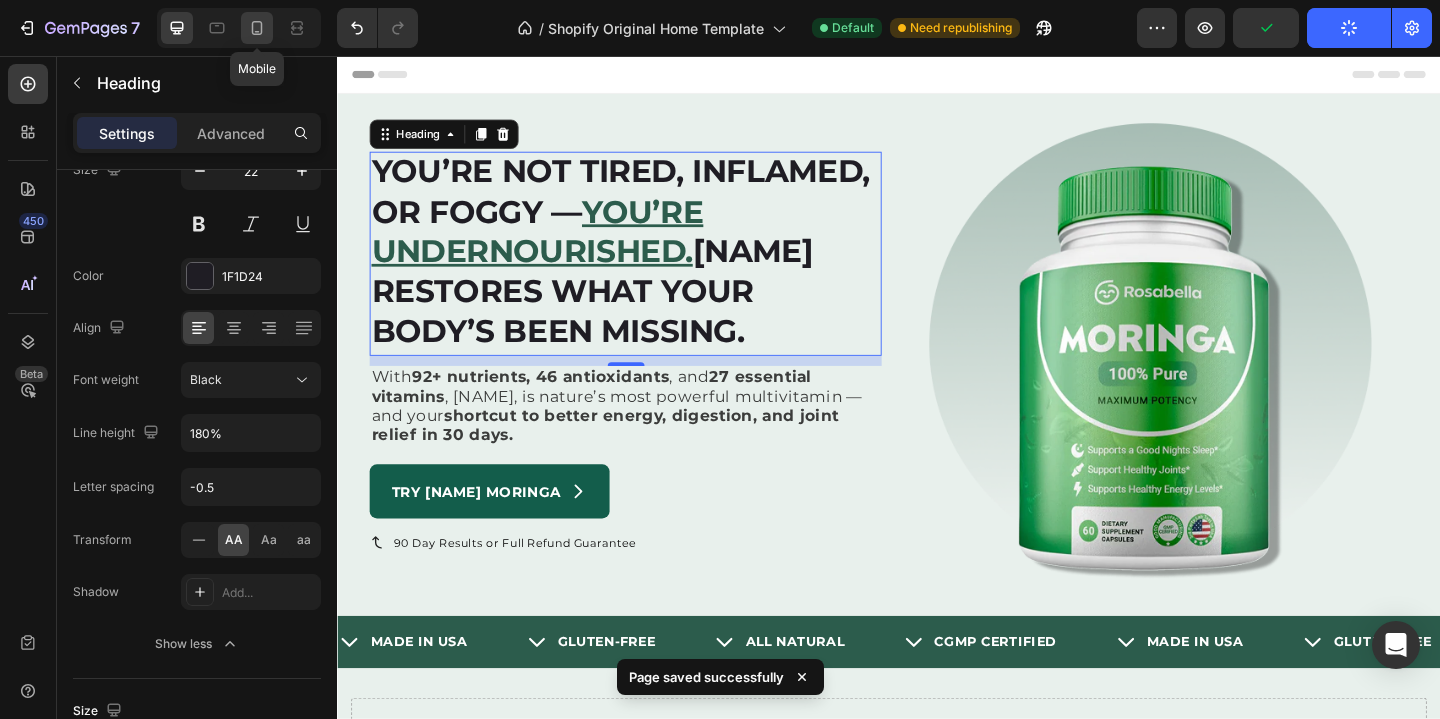 click 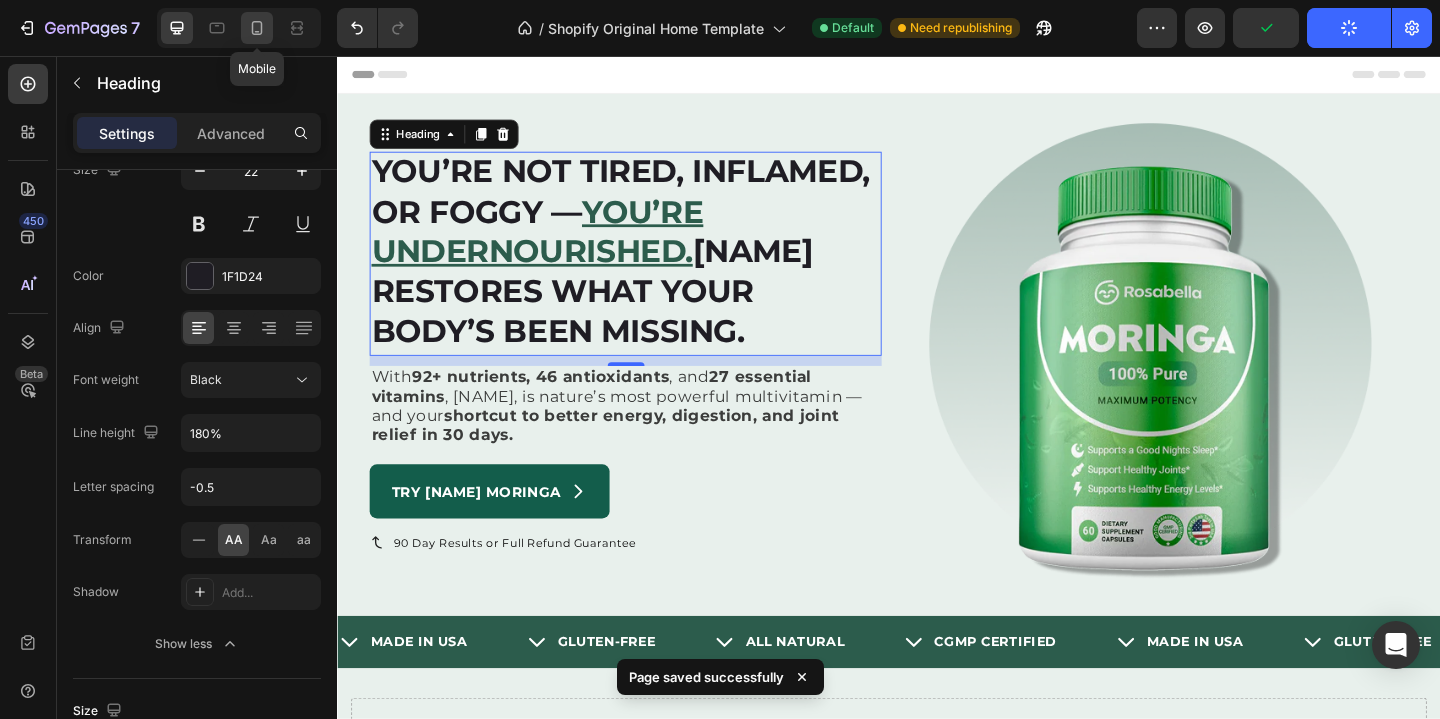 type on "120%" 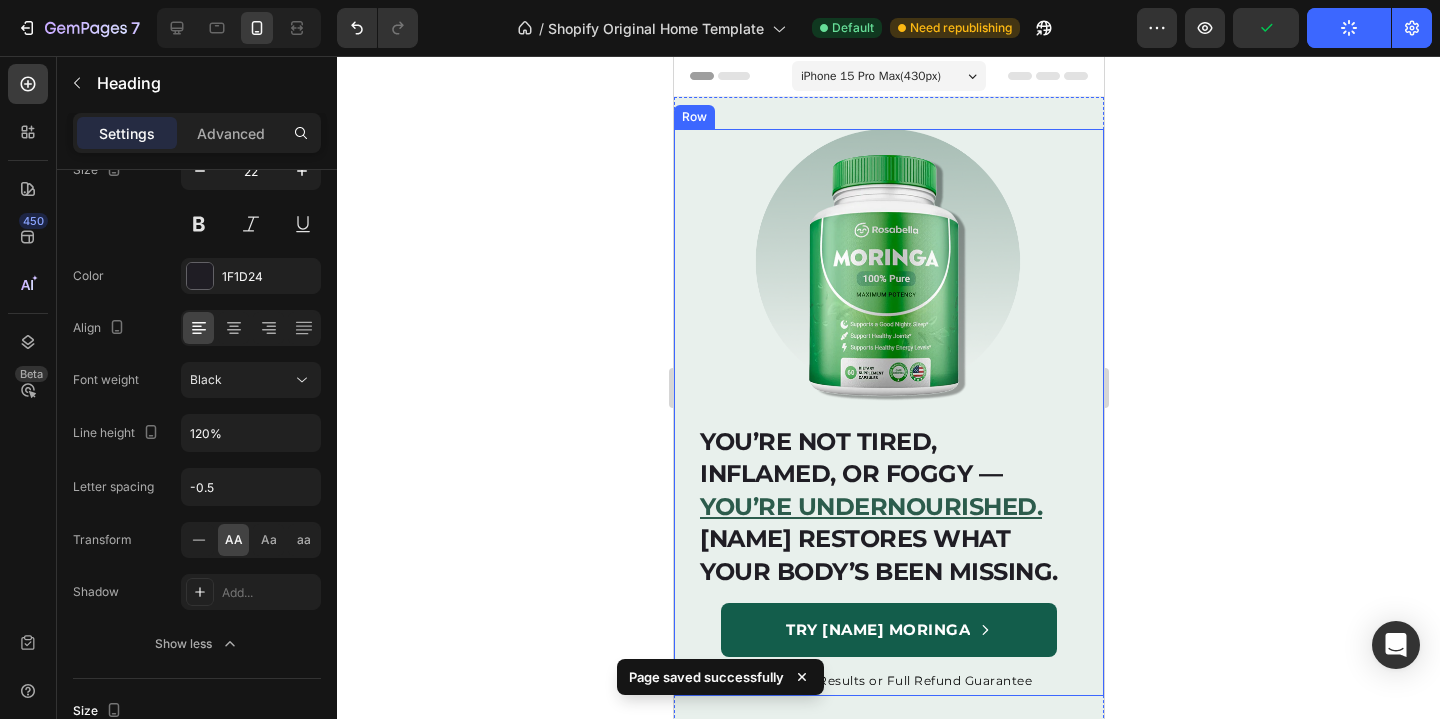 click 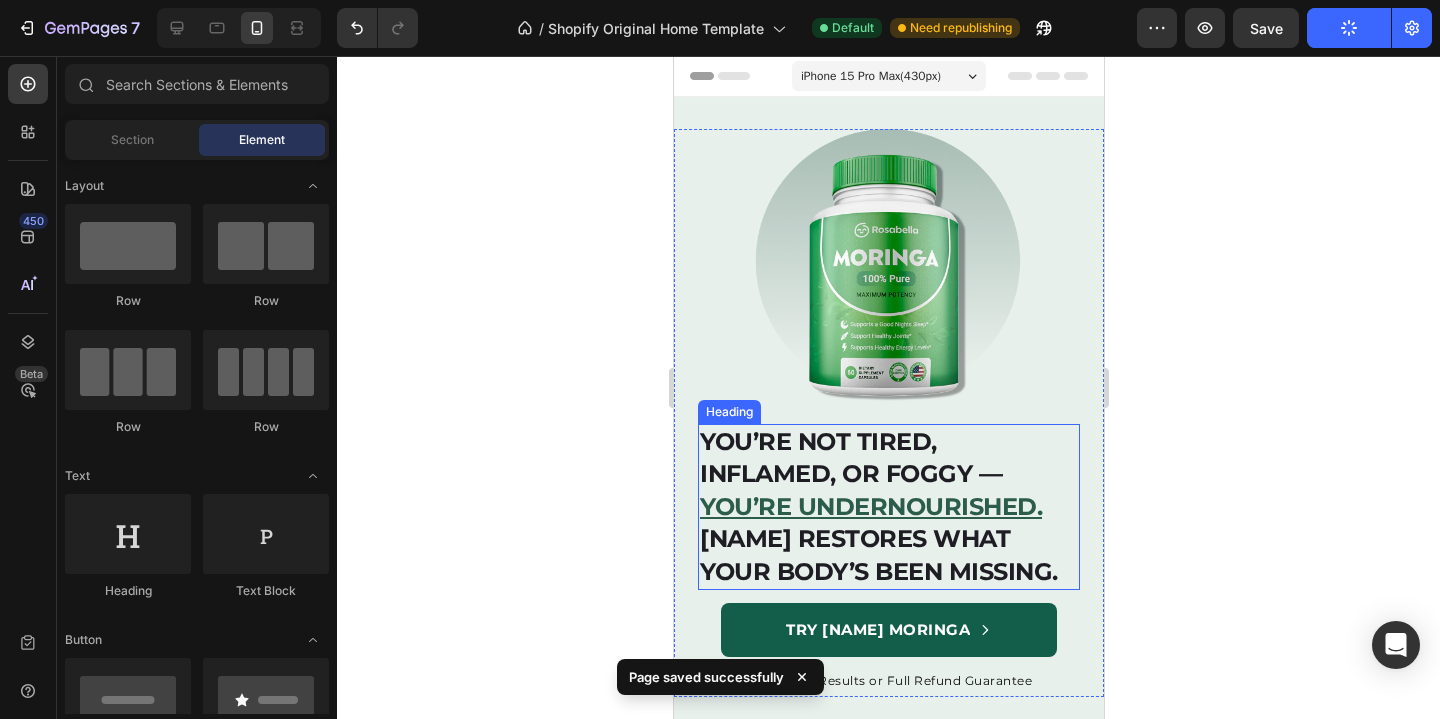 click on "[NAME] restores what your body’s been missing." at bounding box center [878, 555] 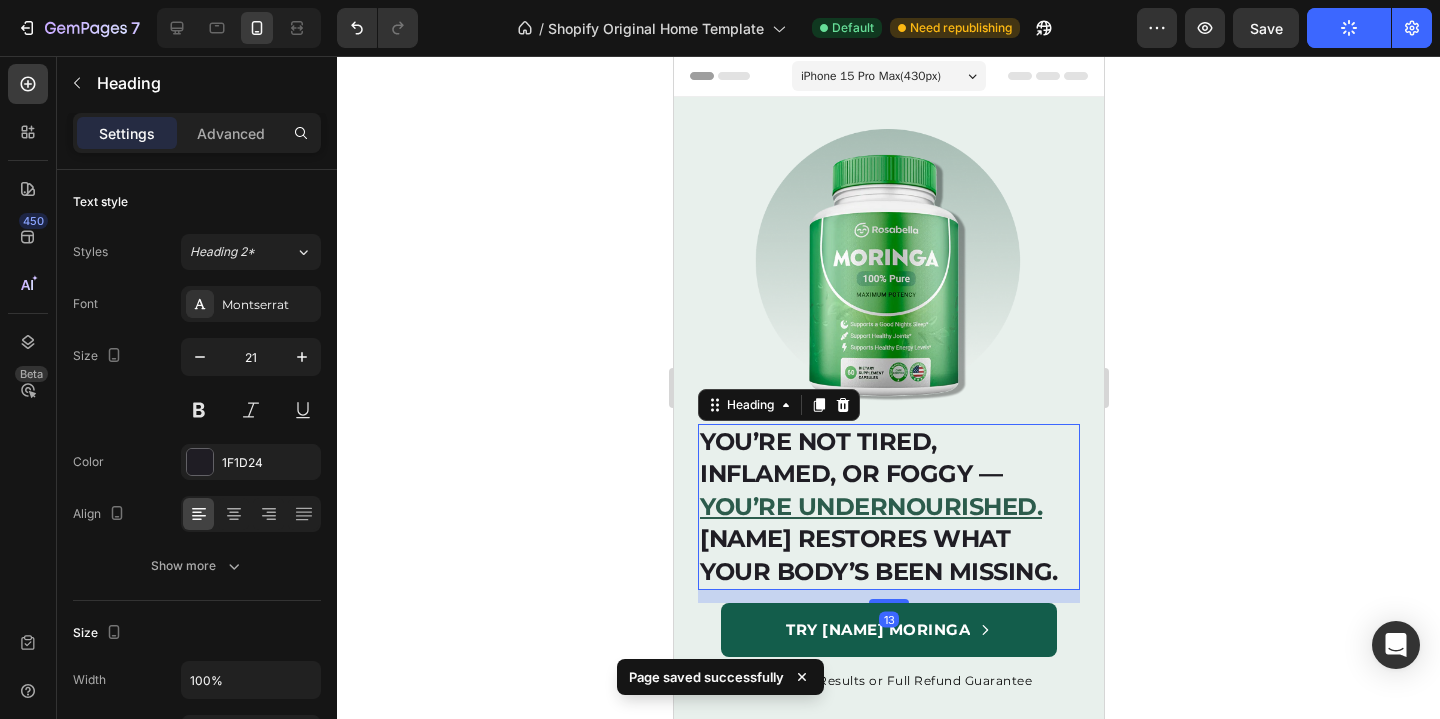 scroll, scrollTop: 326, scrollLeft: 0, axis: vertical 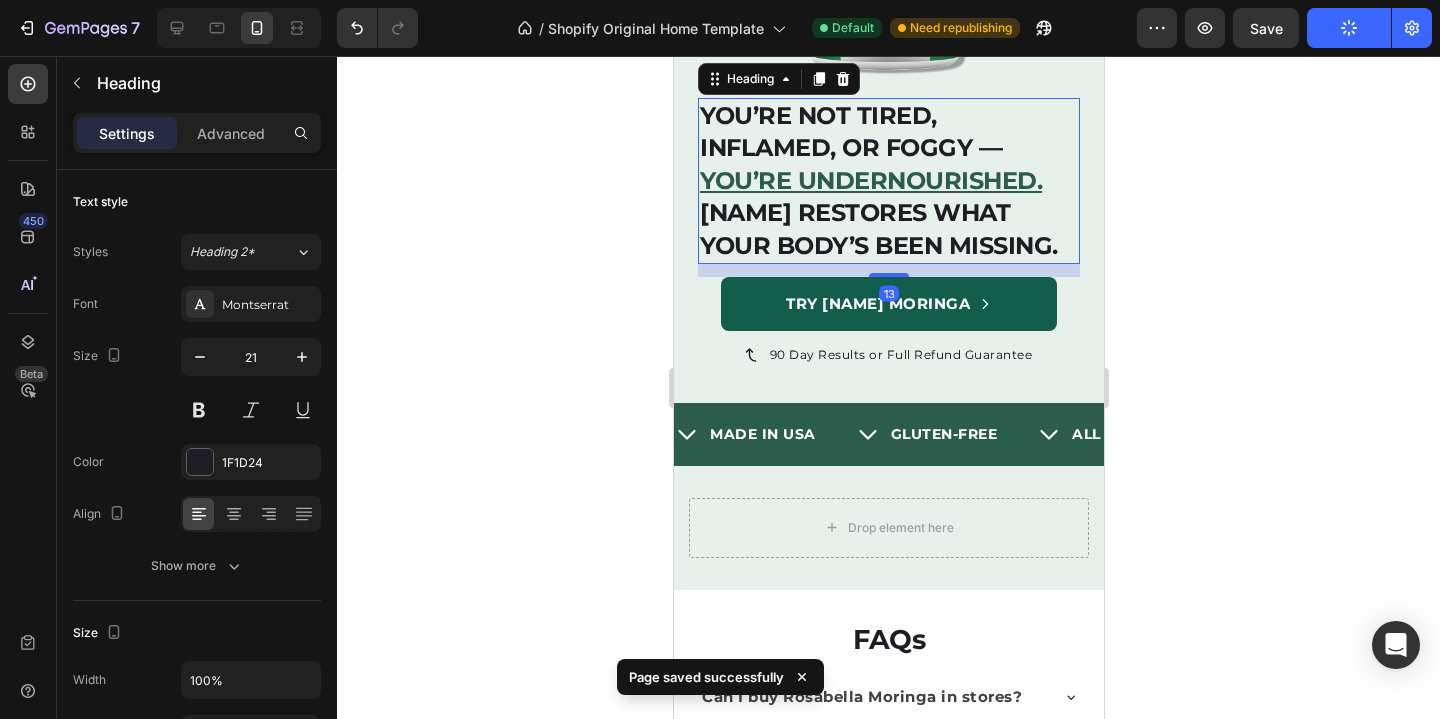 click 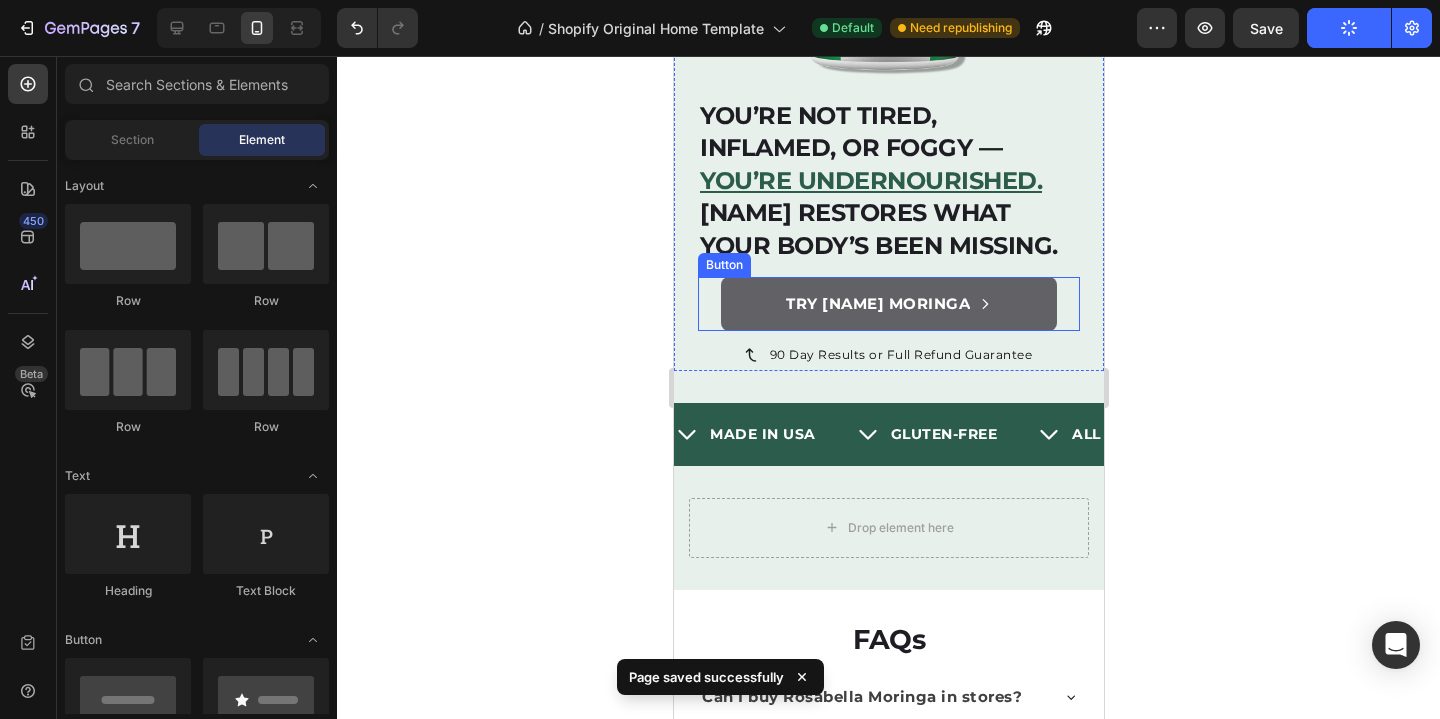 click on "Try [NAME] Moringa" at bounding box center [888, 304] 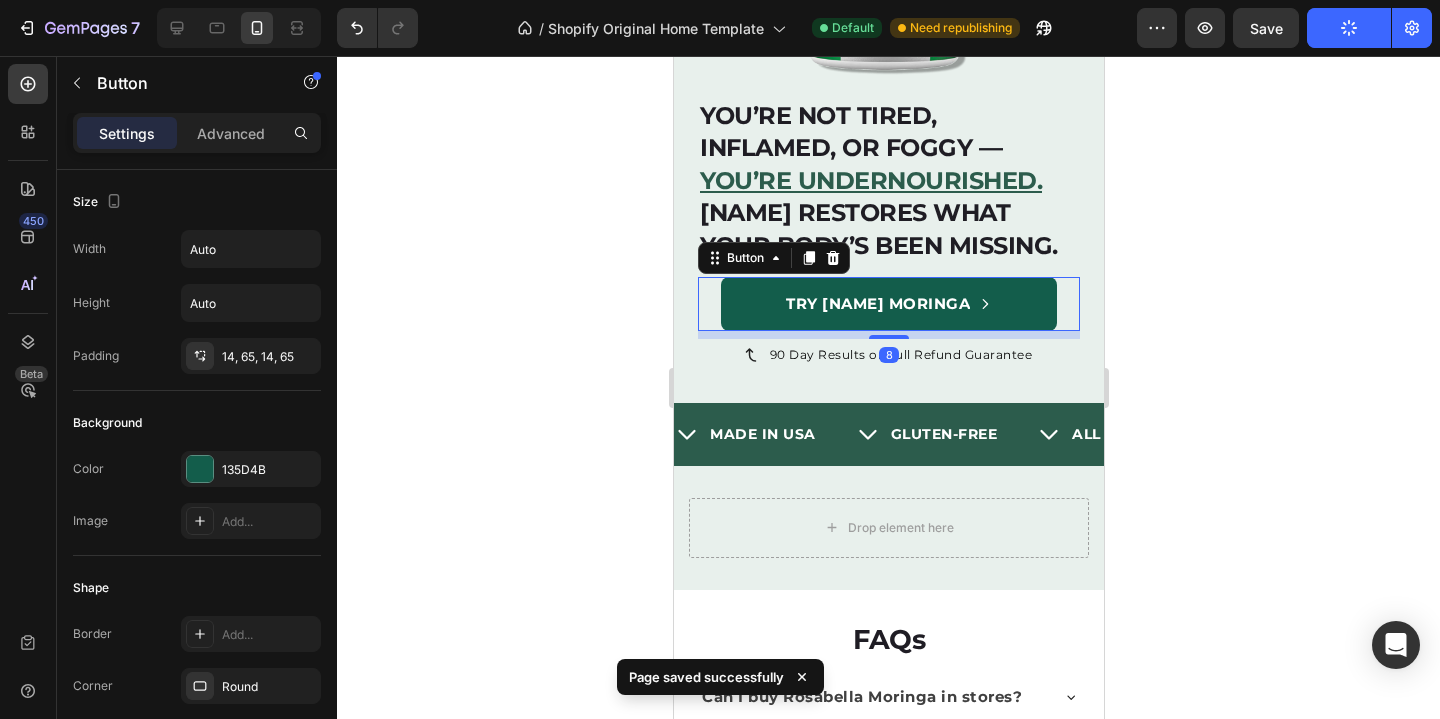 click 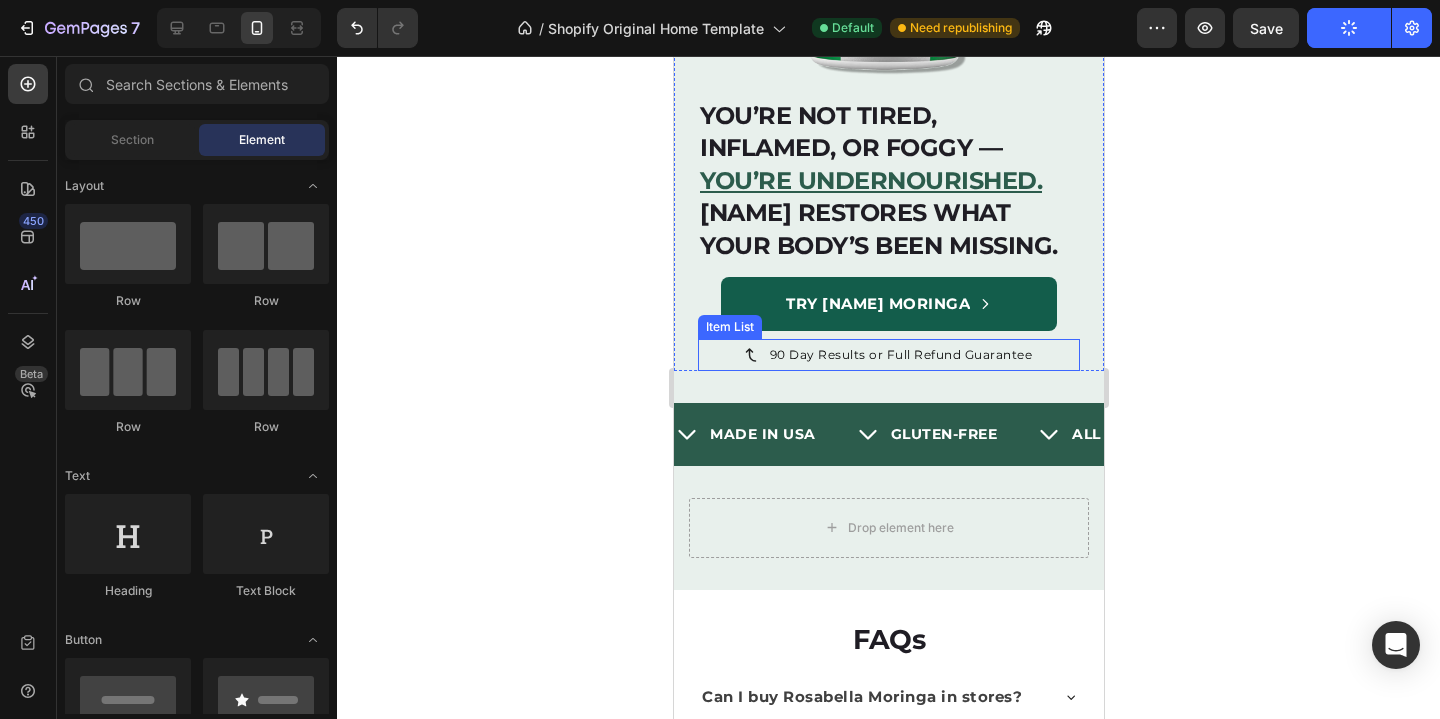 click on "90 Day Results or Full Refund Guarantee" at bounding box center (888, 354) 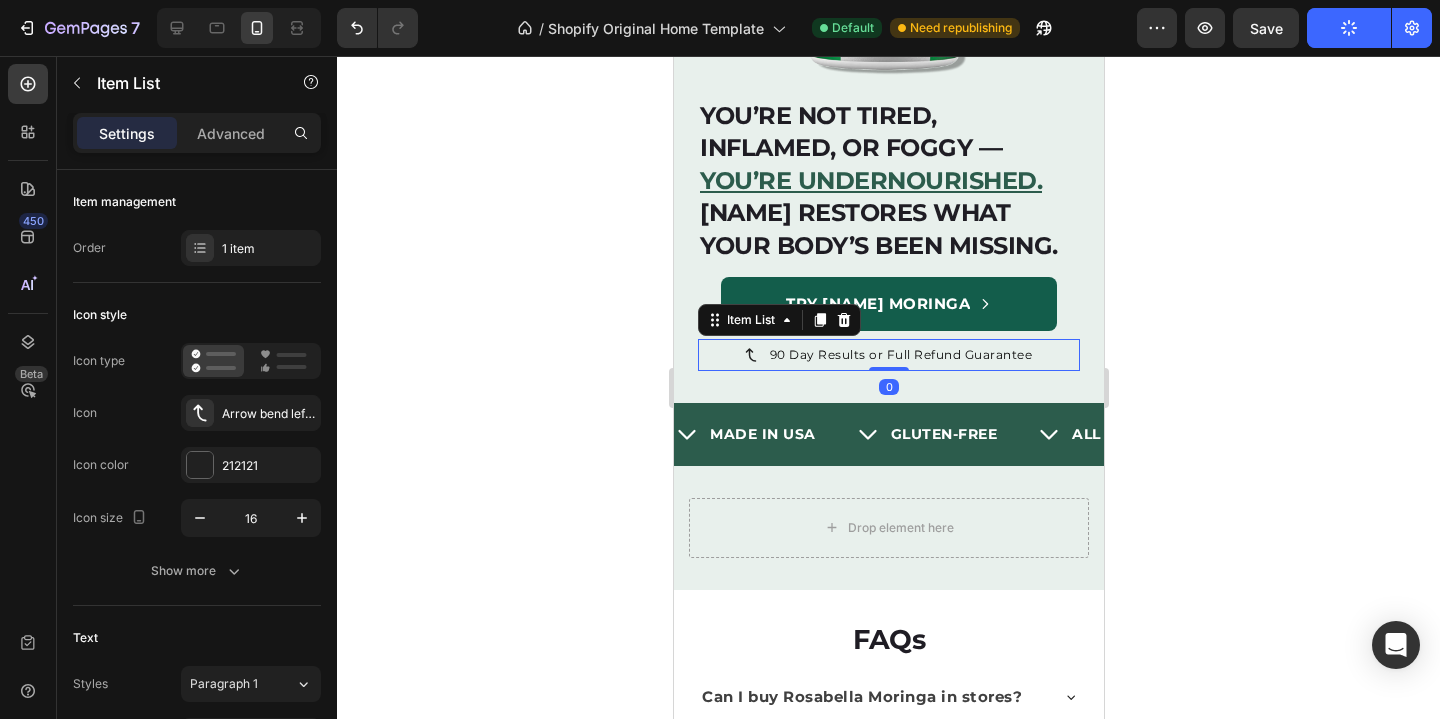 click on "90 Day Results or Full Refund Guarantee" at bounding box center (900, 354) 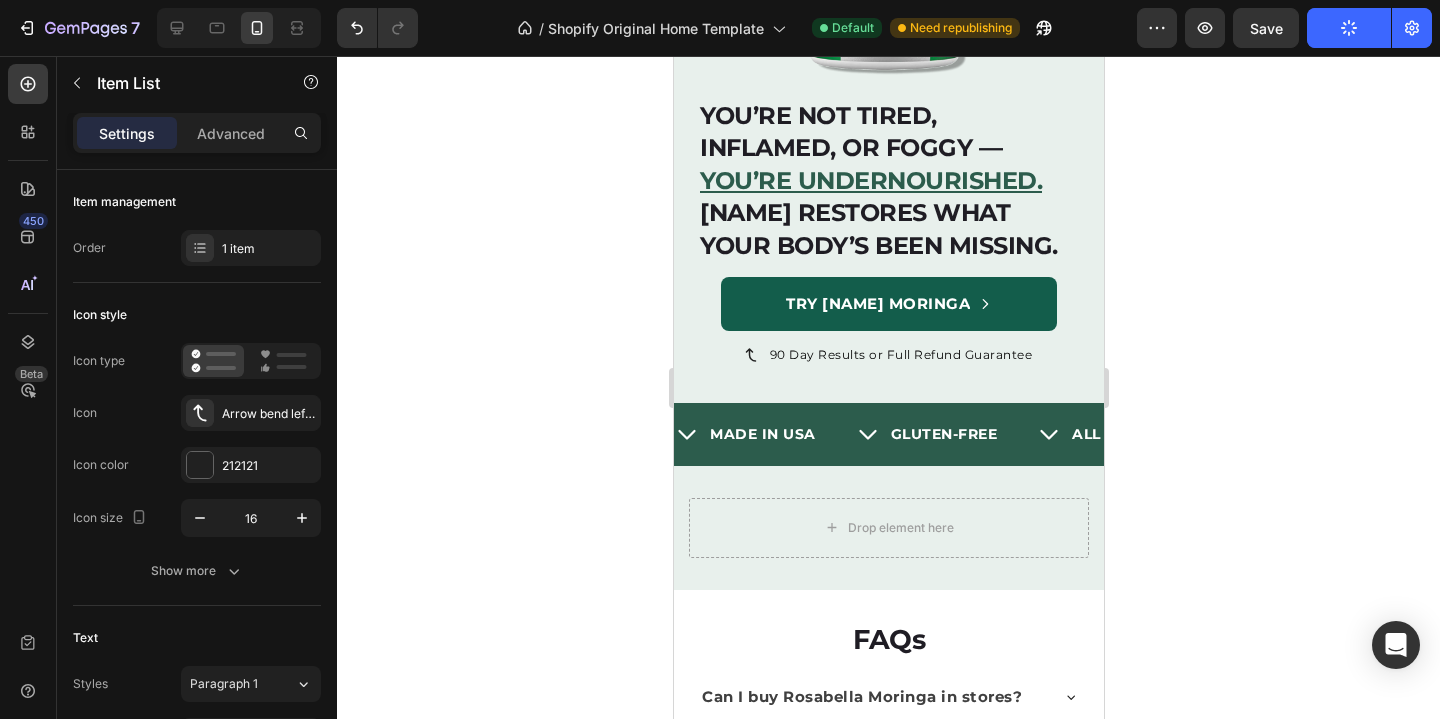 click 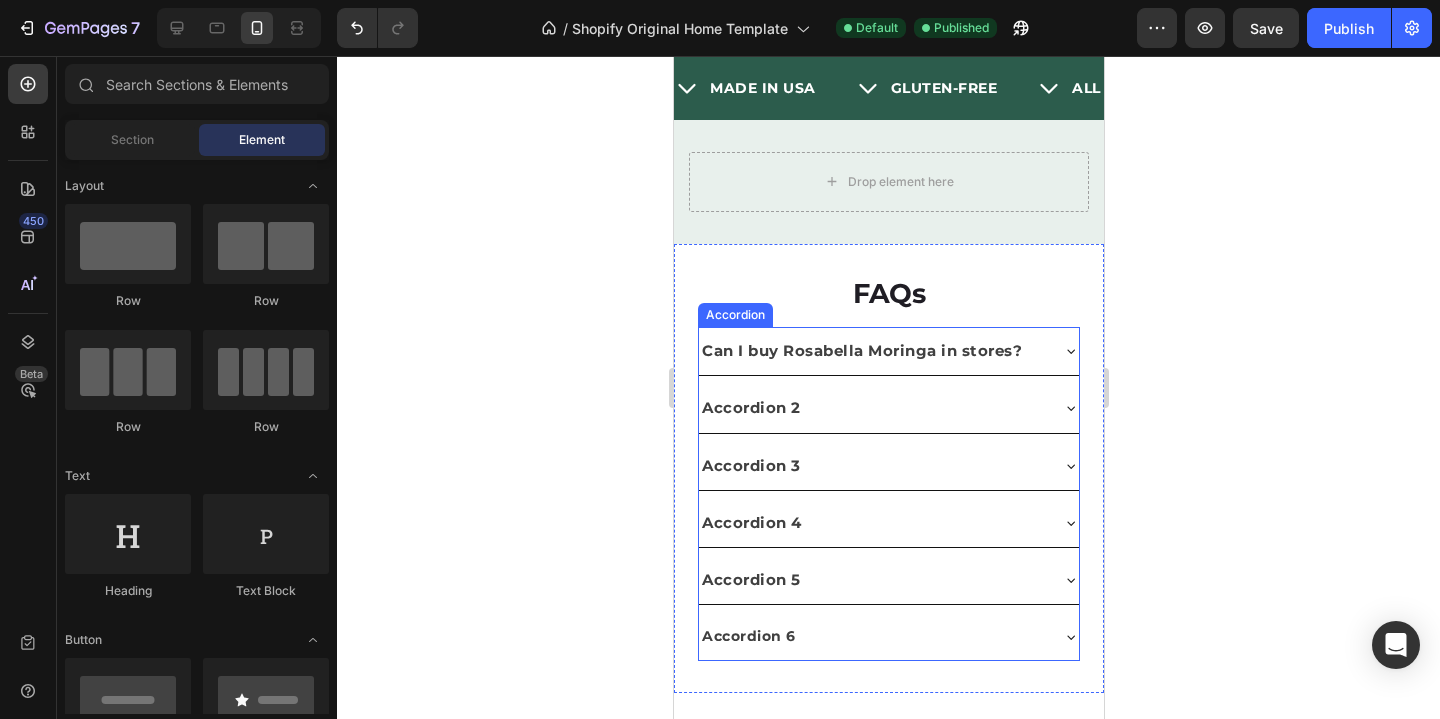 scroll, scrollTop: 288, scrollLeft: 0, axis: vertical 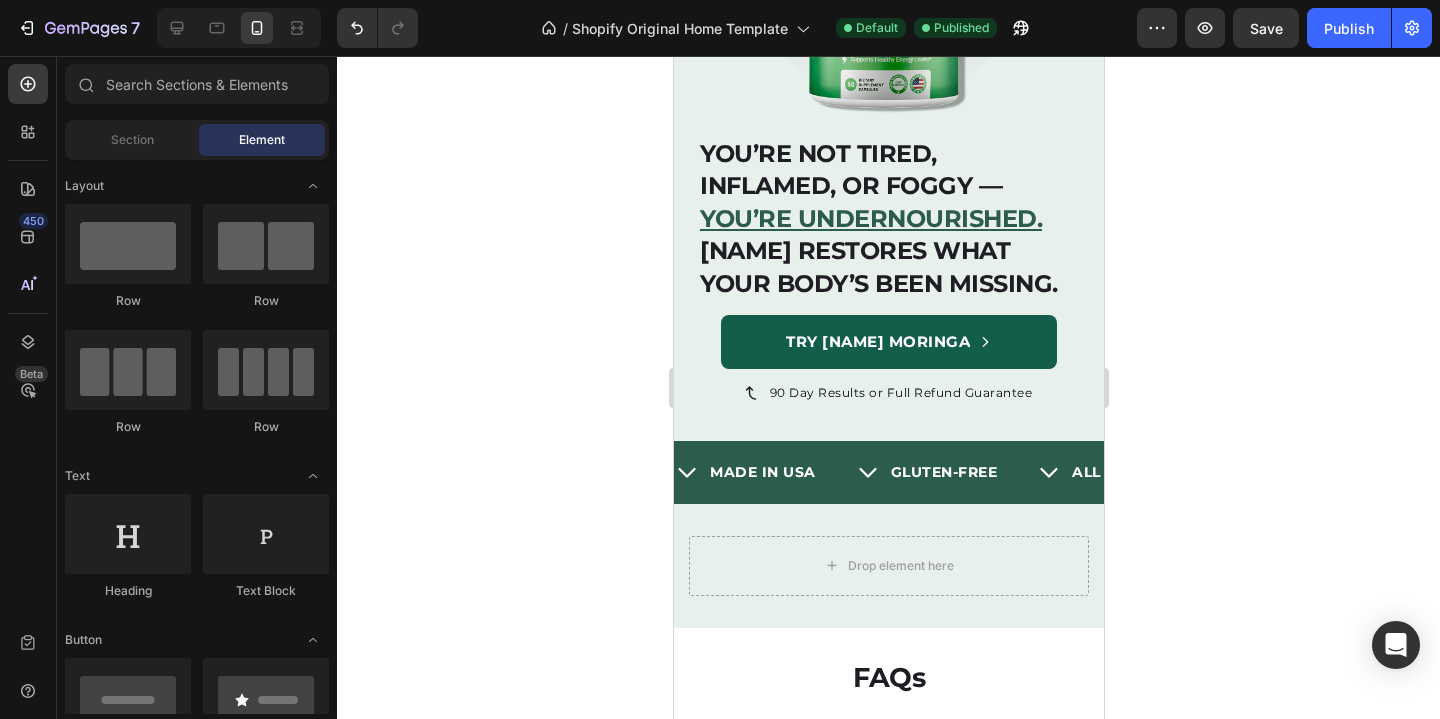 click 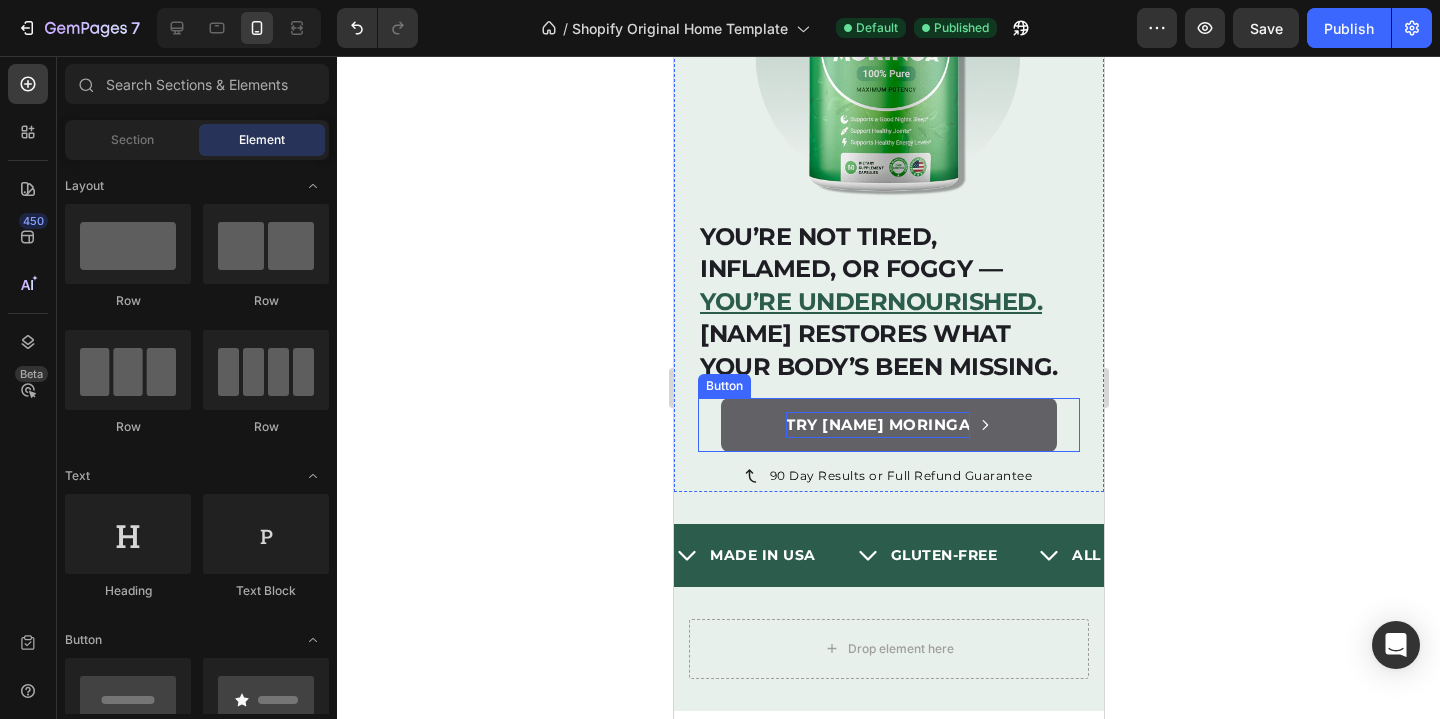 scroll, scrollTop: 75, scrollLeft: 0, axis: vertical 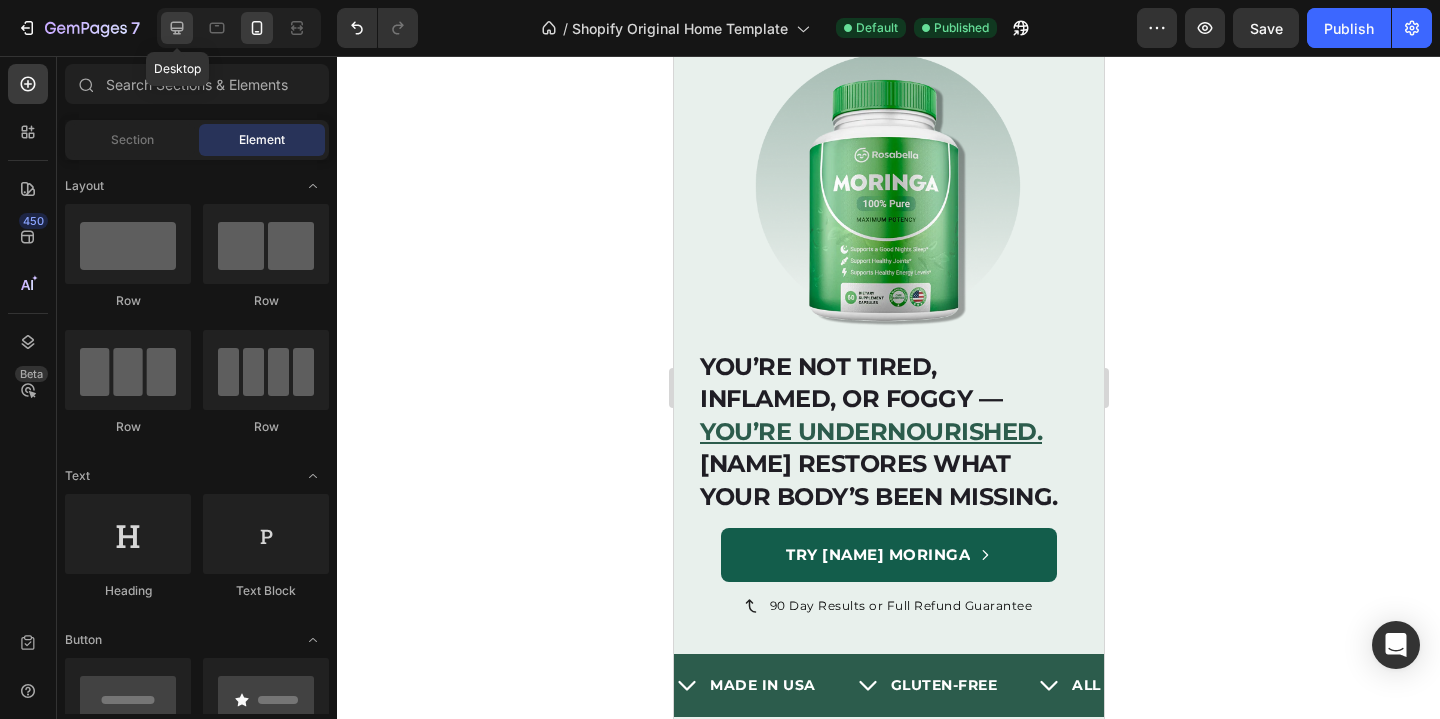 click 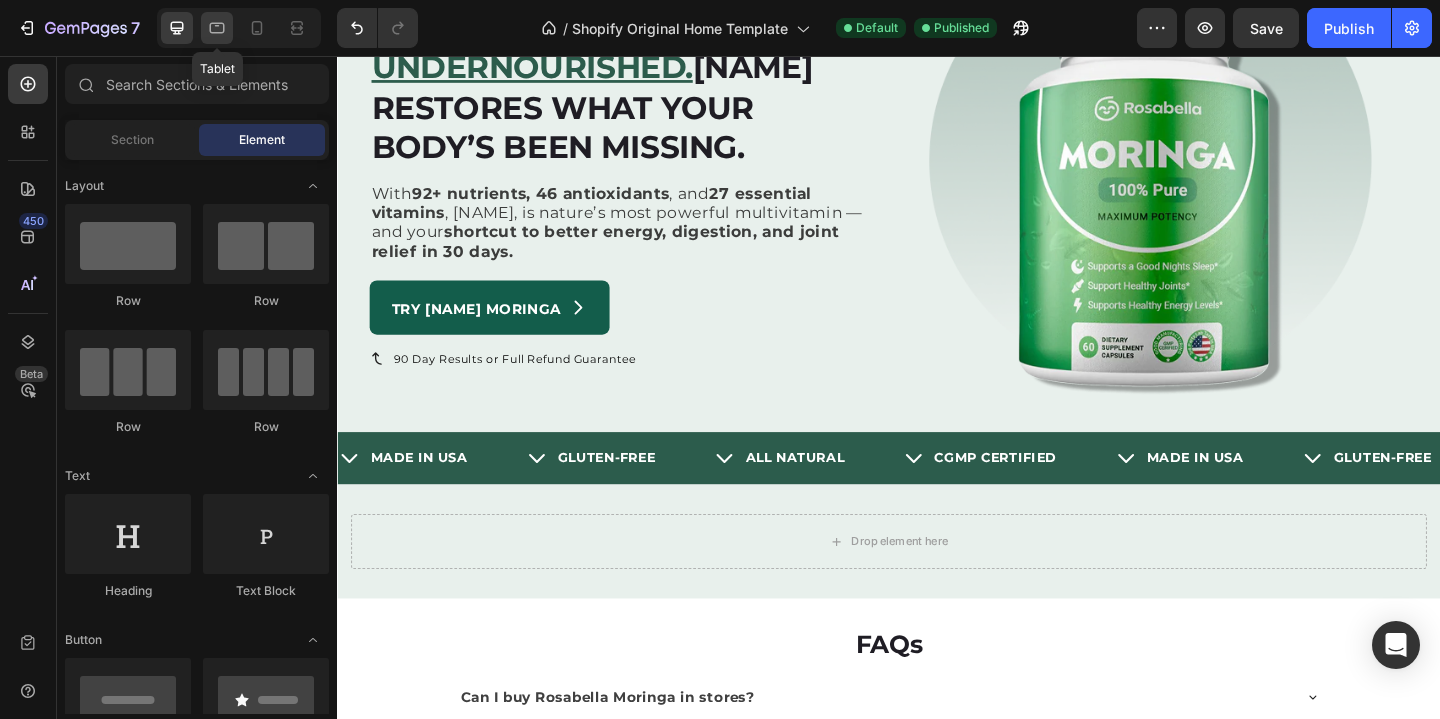 click 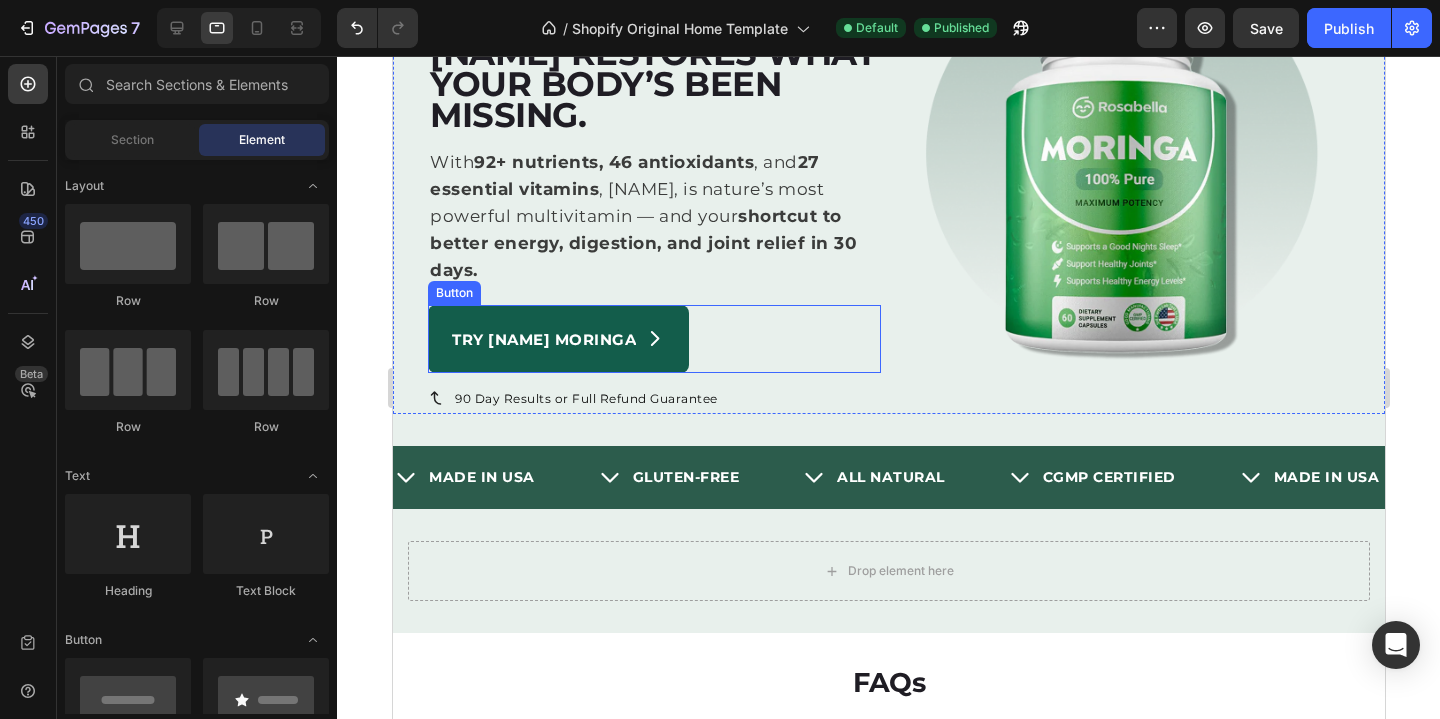 scroll, scrollTop: 0, scrollLeft: 0, axis: both 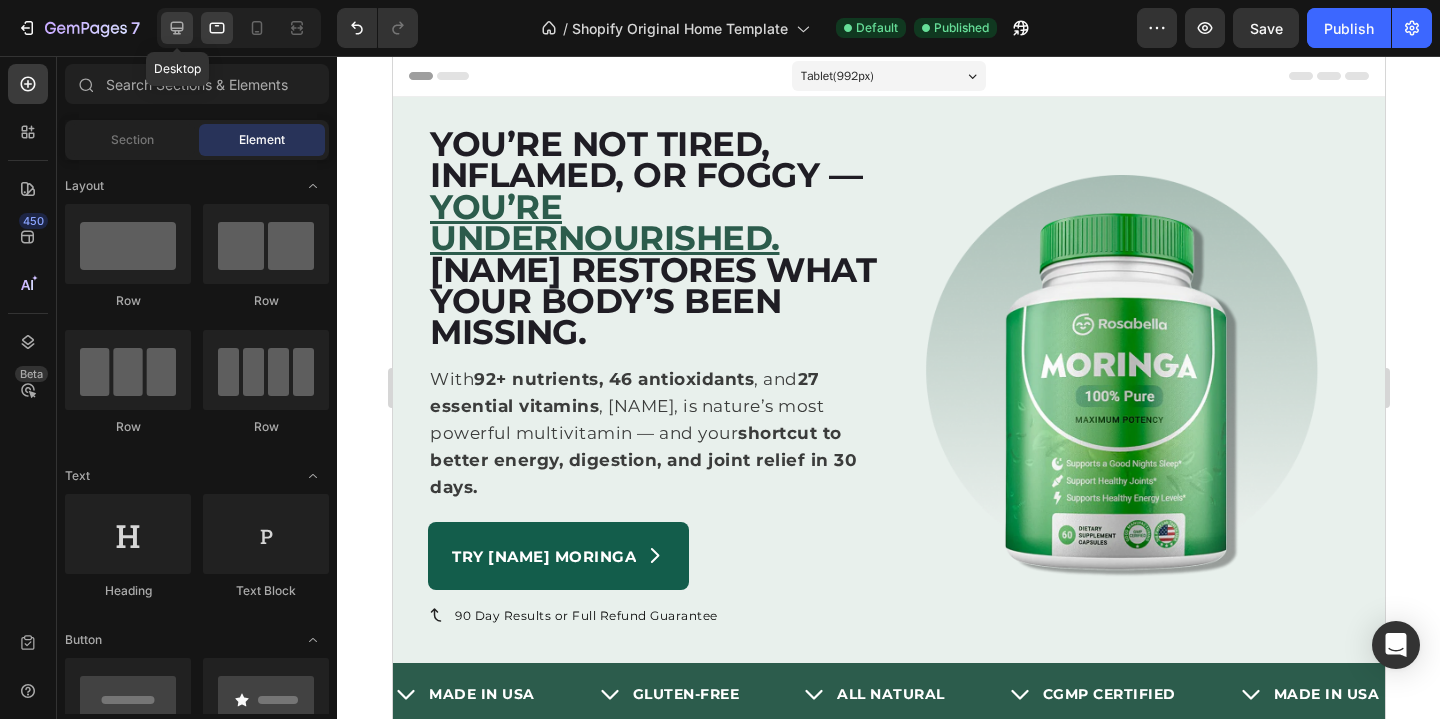 click 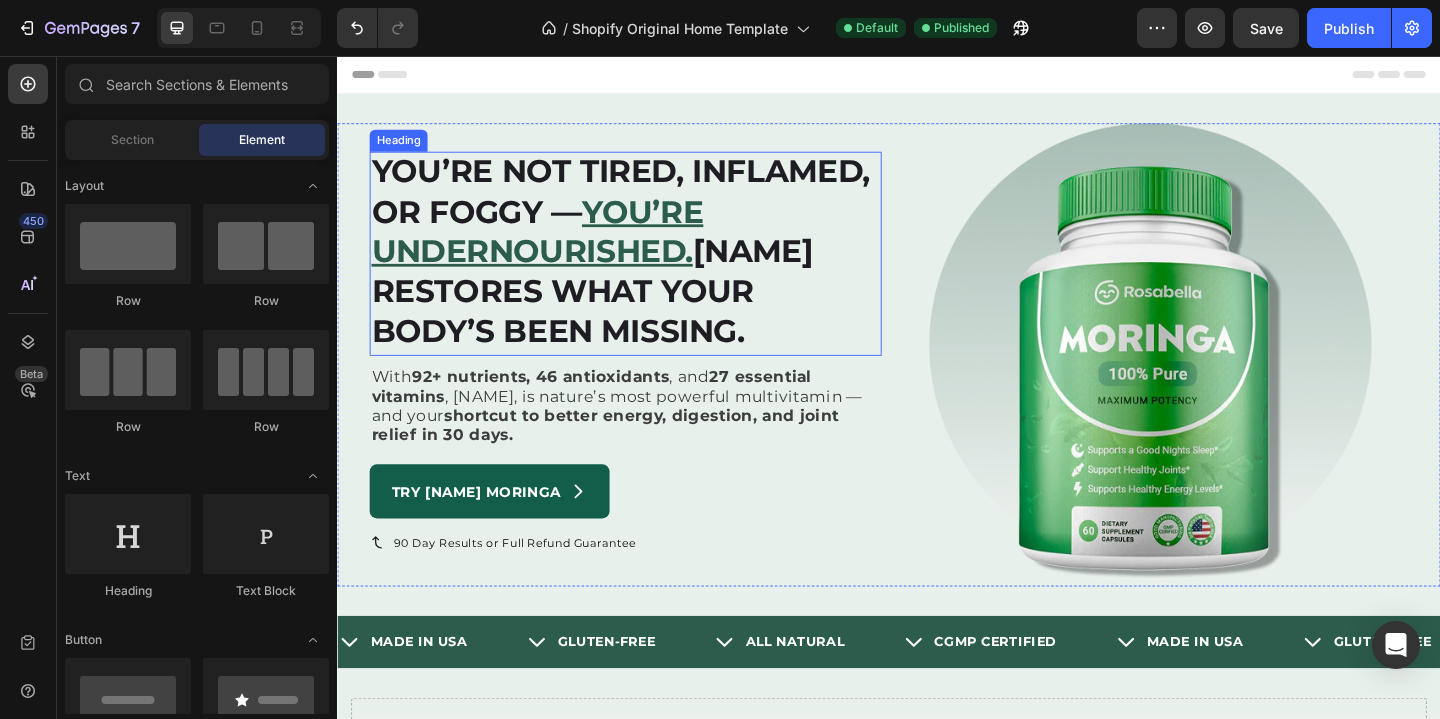 scroll, scrollTop: 686, scrollLeft: 0, axis: vertical 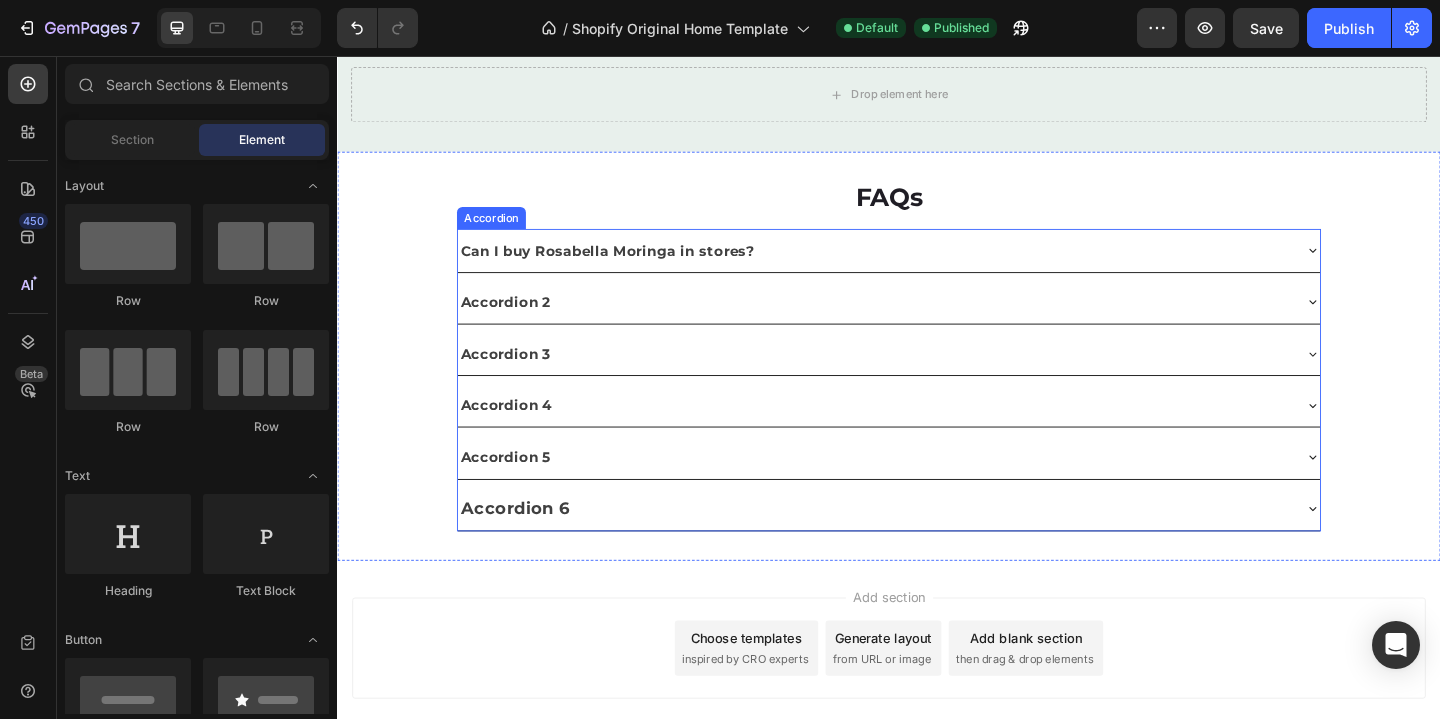 click on "Accordion 6" at bounding box center (530, 548) 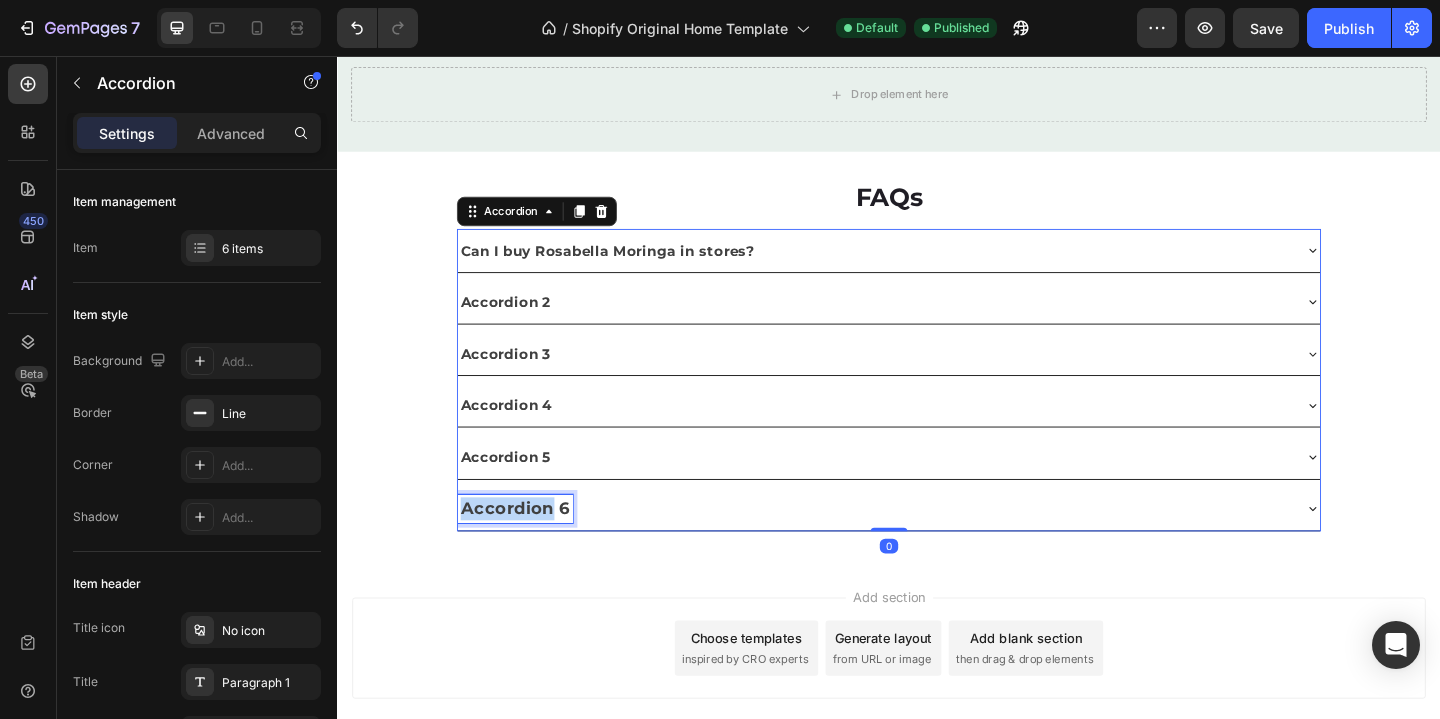click on "Accordion 6" at bounding box center [530, 548] 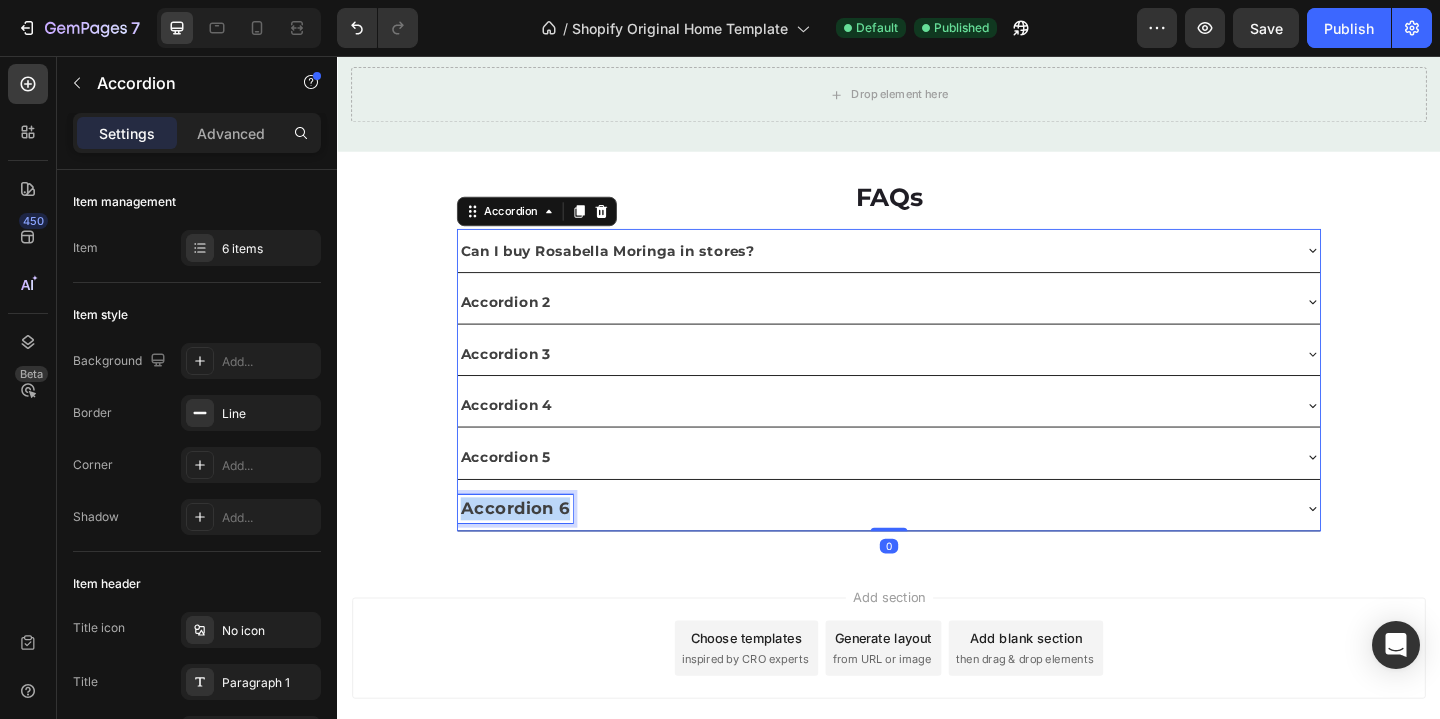 click on "Accordion 6" at bounding box center (530, 548) 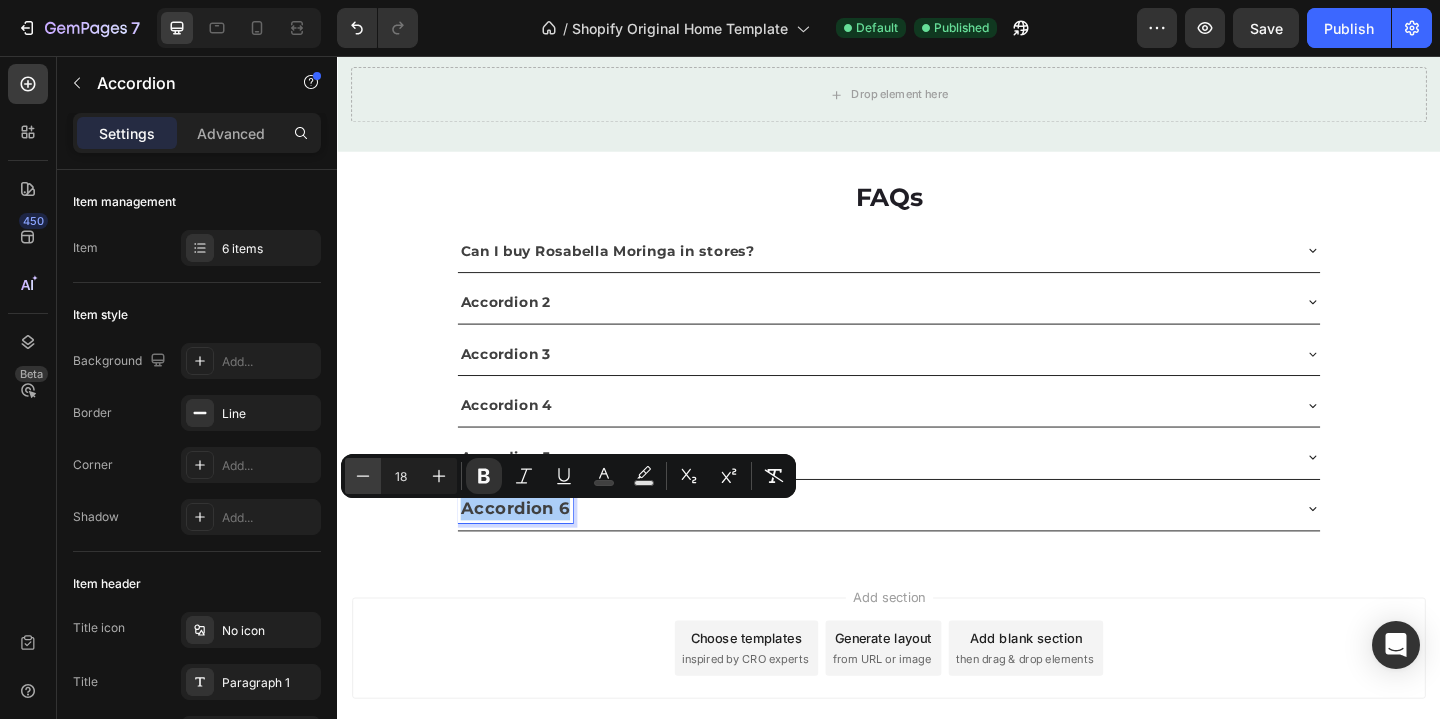 click 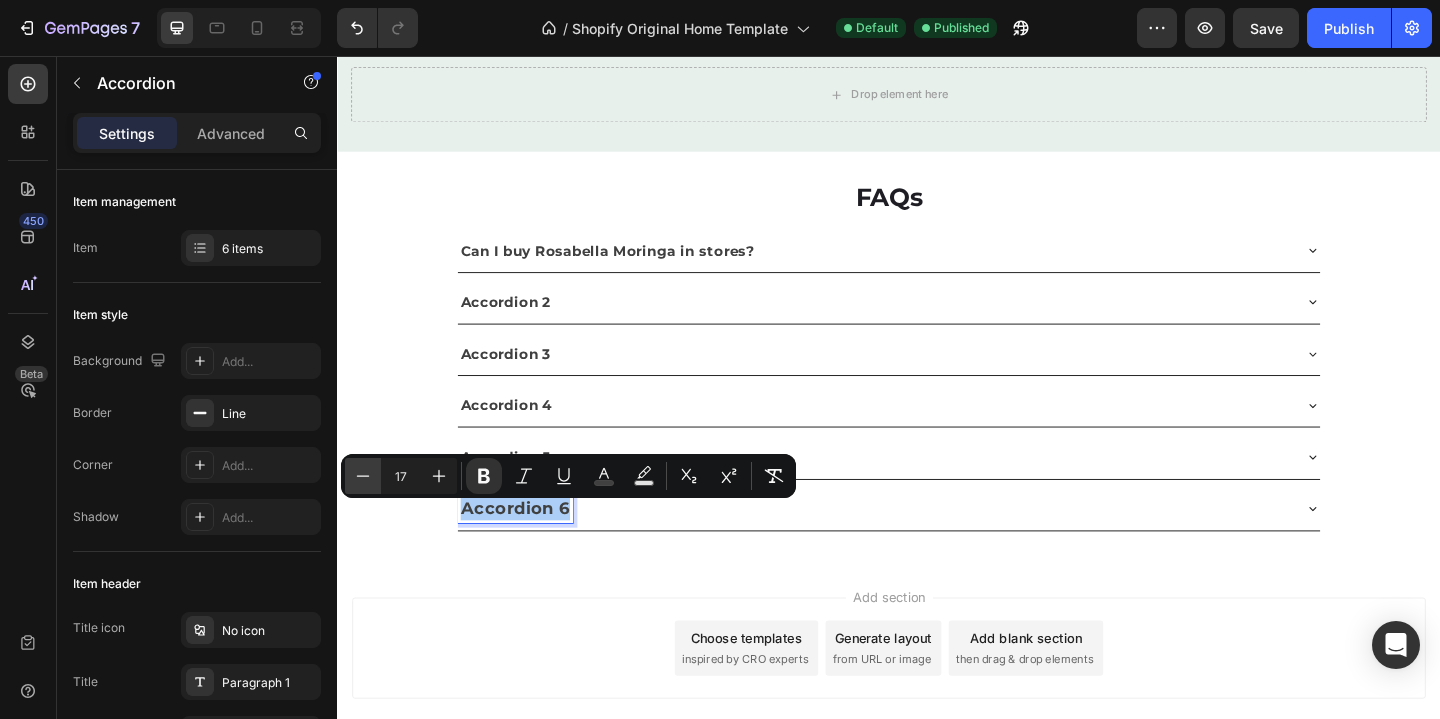 click 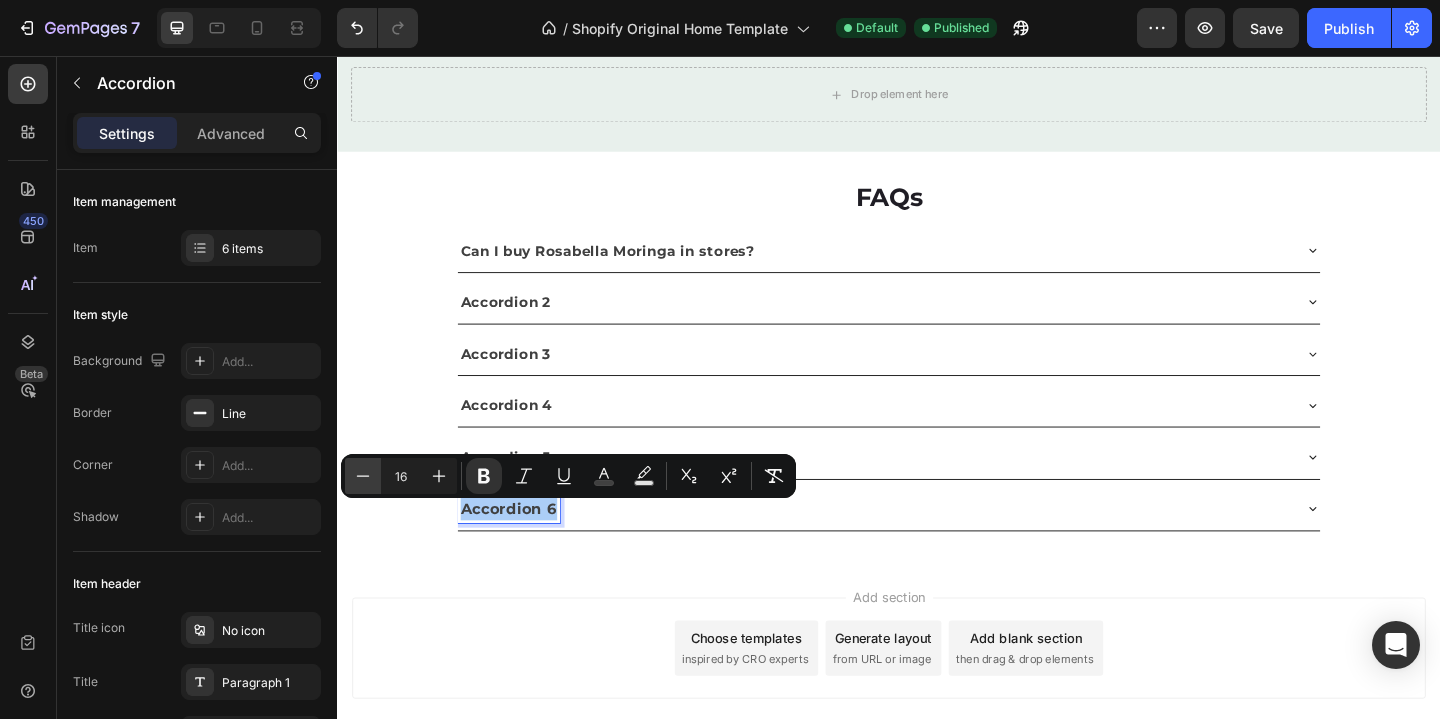 click 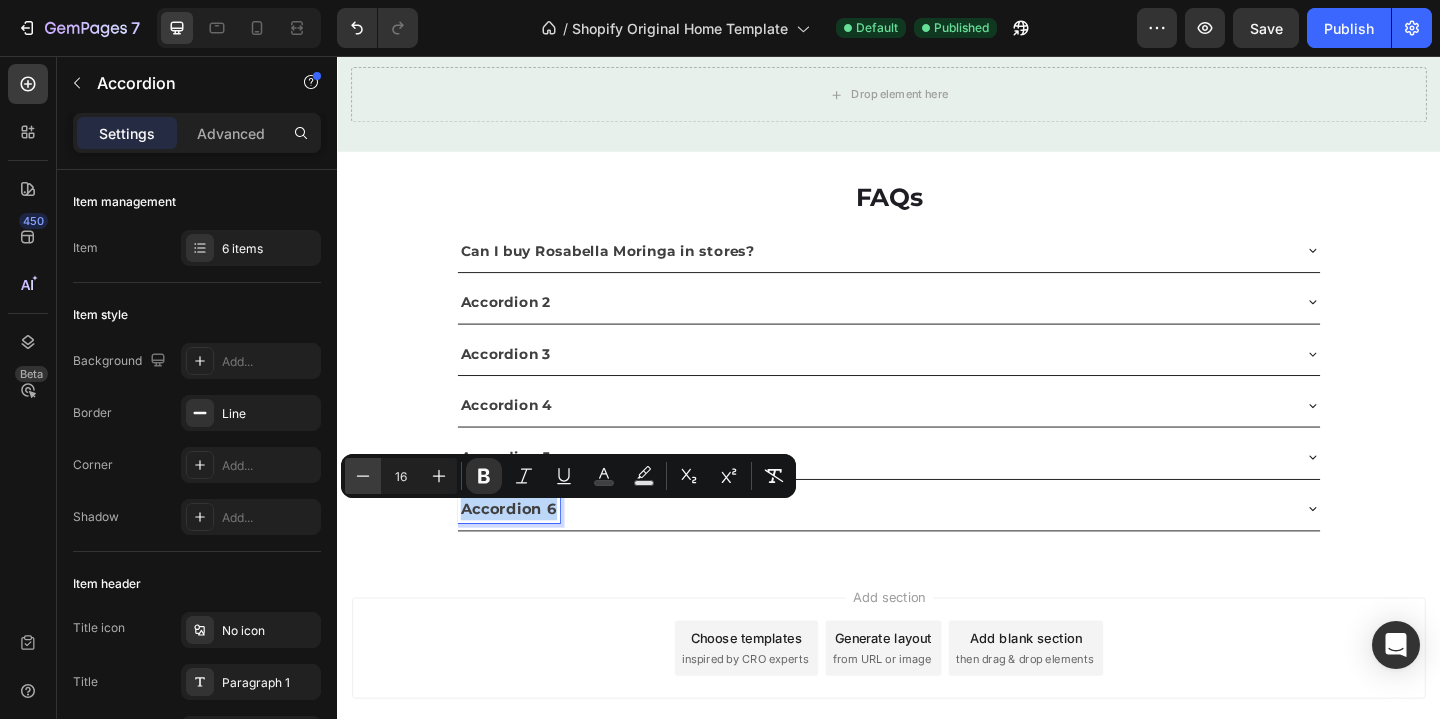type on "15" 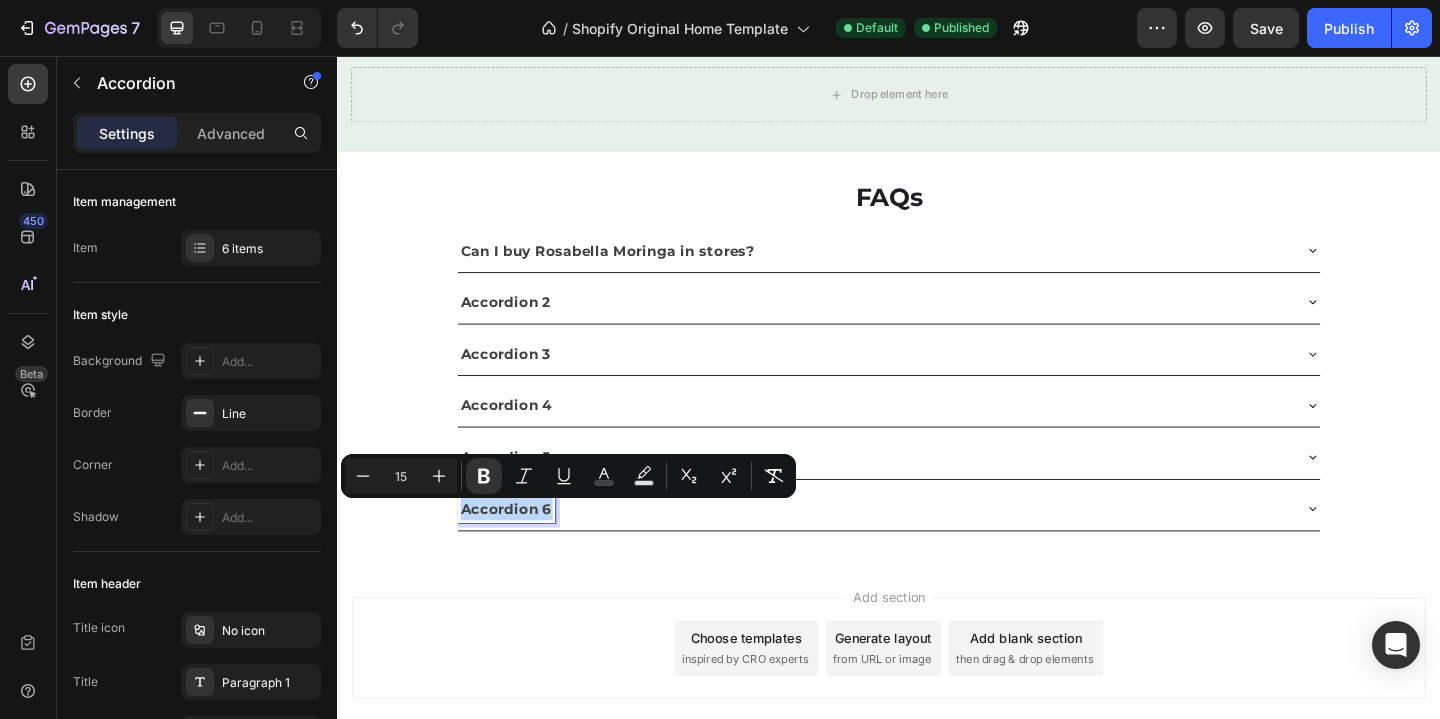 click on "Accordion 4" at bounding box center (521, 435) 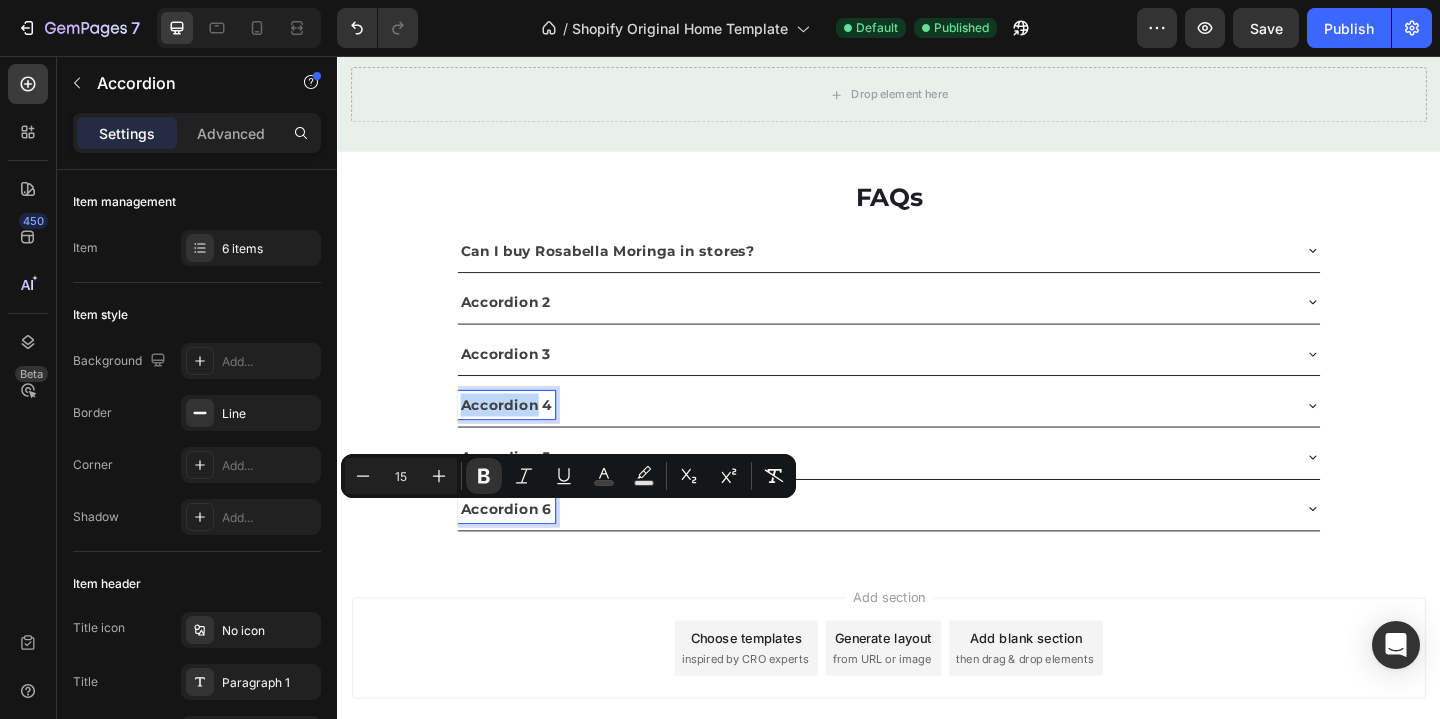 click on "Accordion 4" at bounding box center (521, 435) 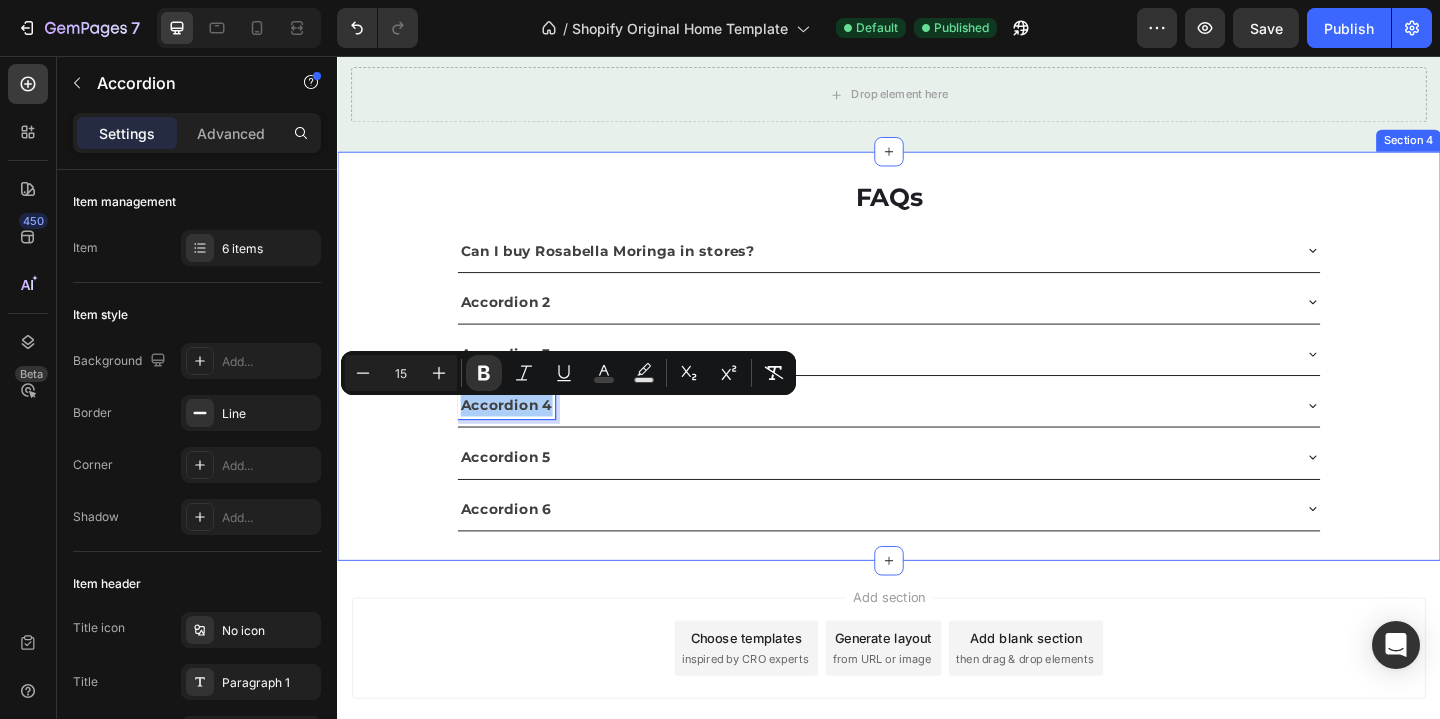 click on "FAQs Heading
Can I buy [BRAND] in stores?
Accordion 2
Accordion 3
Accordion 4
Accordion 5
Accordion 6 Accordion   0 Section 4" at bounding box center (937, 382) 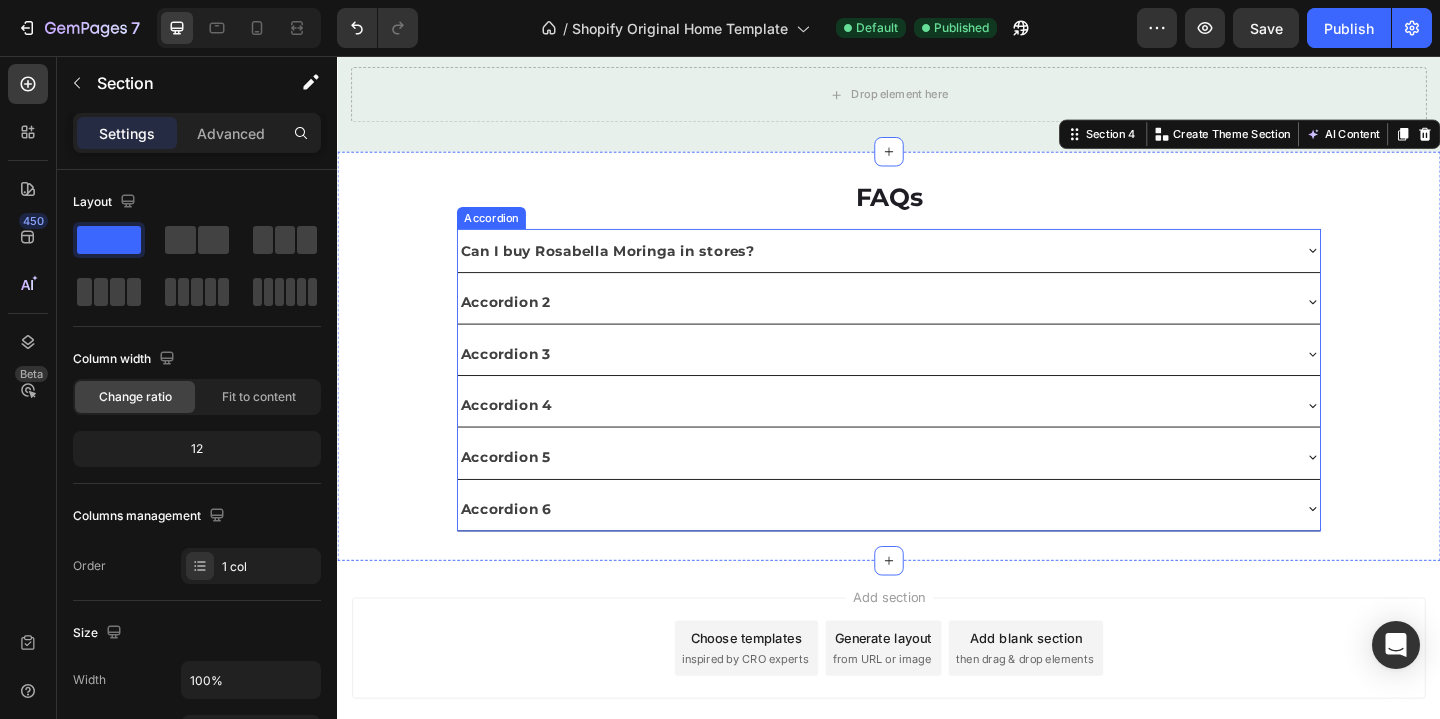 click on "Can I buy Rosabella Moringa in stores?" at bounding box center (631, 267) 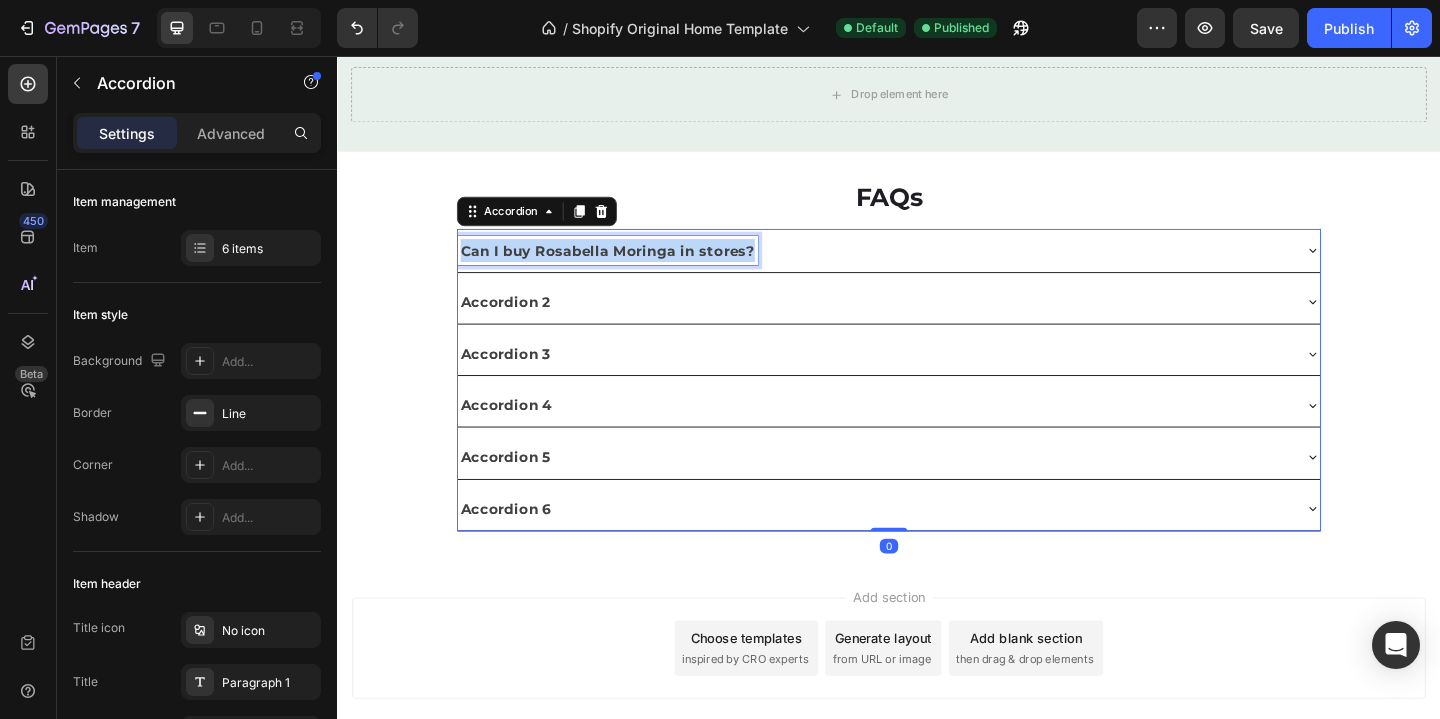 click on "Can I buy Rosabella Moringa in stores?" at bounding box center [631, 267] 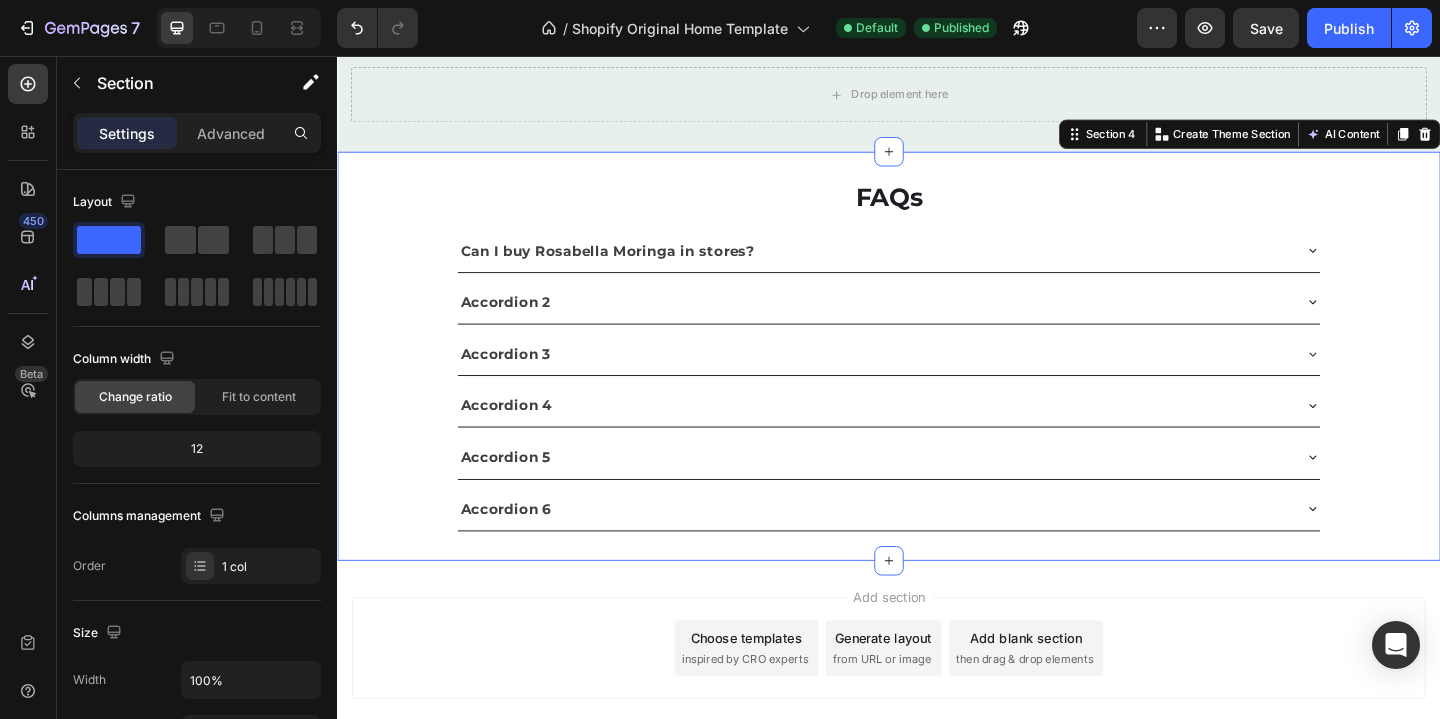 click on "FAQs Heading
Can I buy [BRAND] in stores?
Accordion 2
Accordion 3
Accordion 4
Accordion 5
Accordion 6 Accordion Section 4   You can create reusable sections Create Theme Section AI Content Write with GemAI What would you like to describe here? Tone and Voice Persuasive Product Show more Generate" at bounding box center (937, 382) 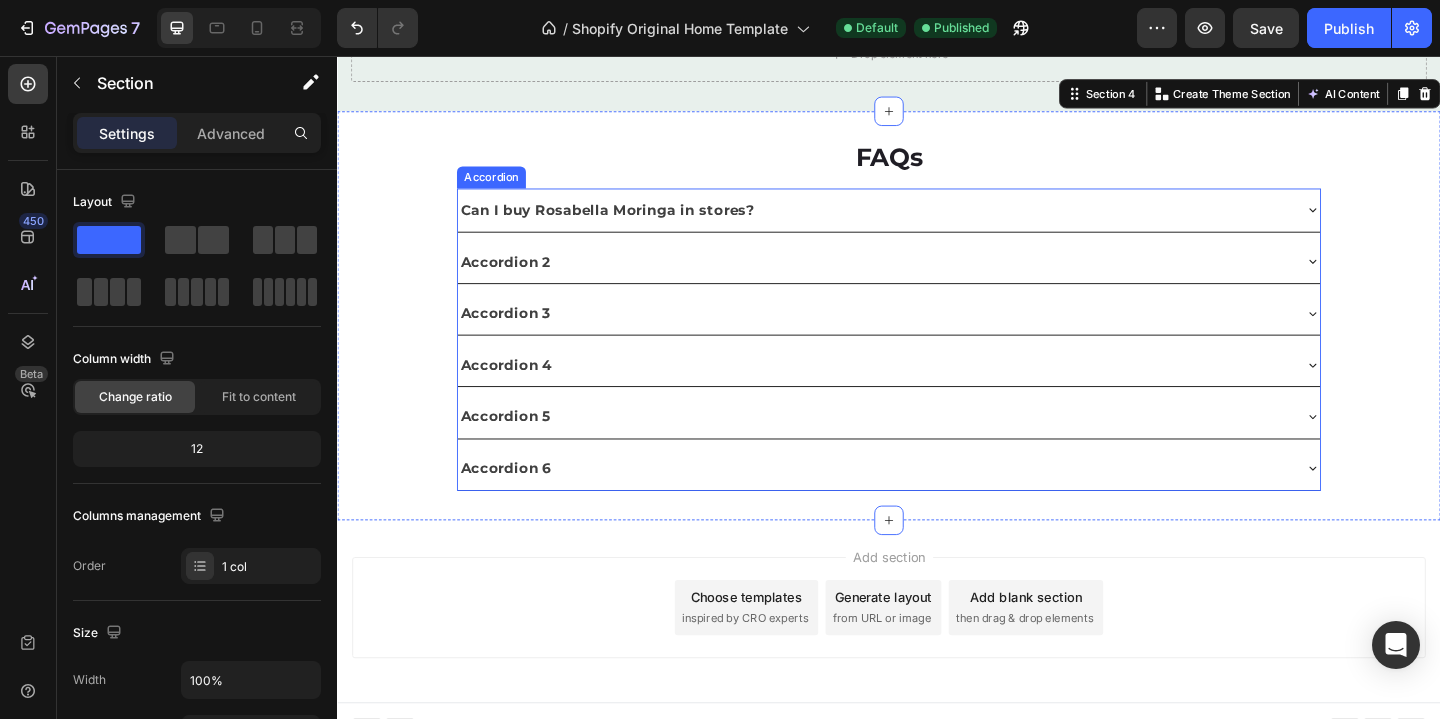 scroll, scrollTop: 737, scrollLeft: 0, axis: vertical 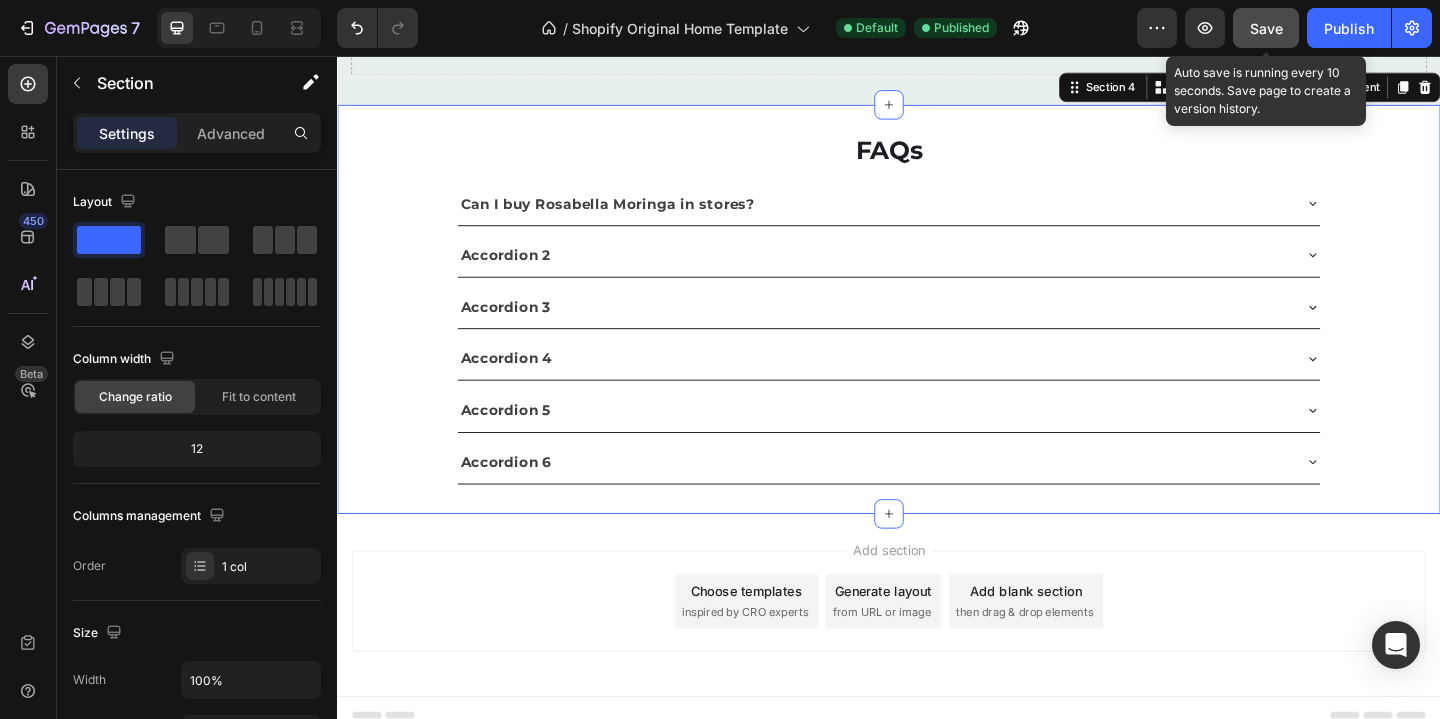 click on "Save" 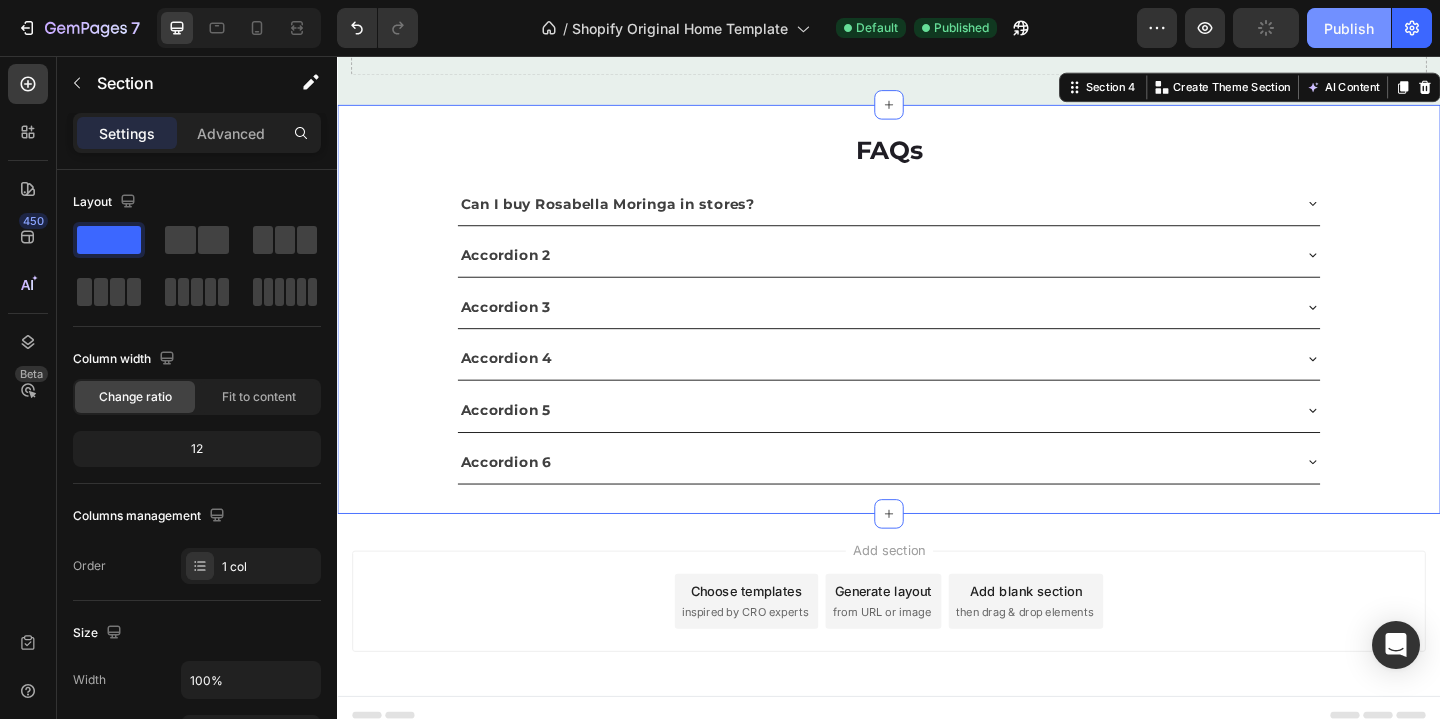 click on "Publish" 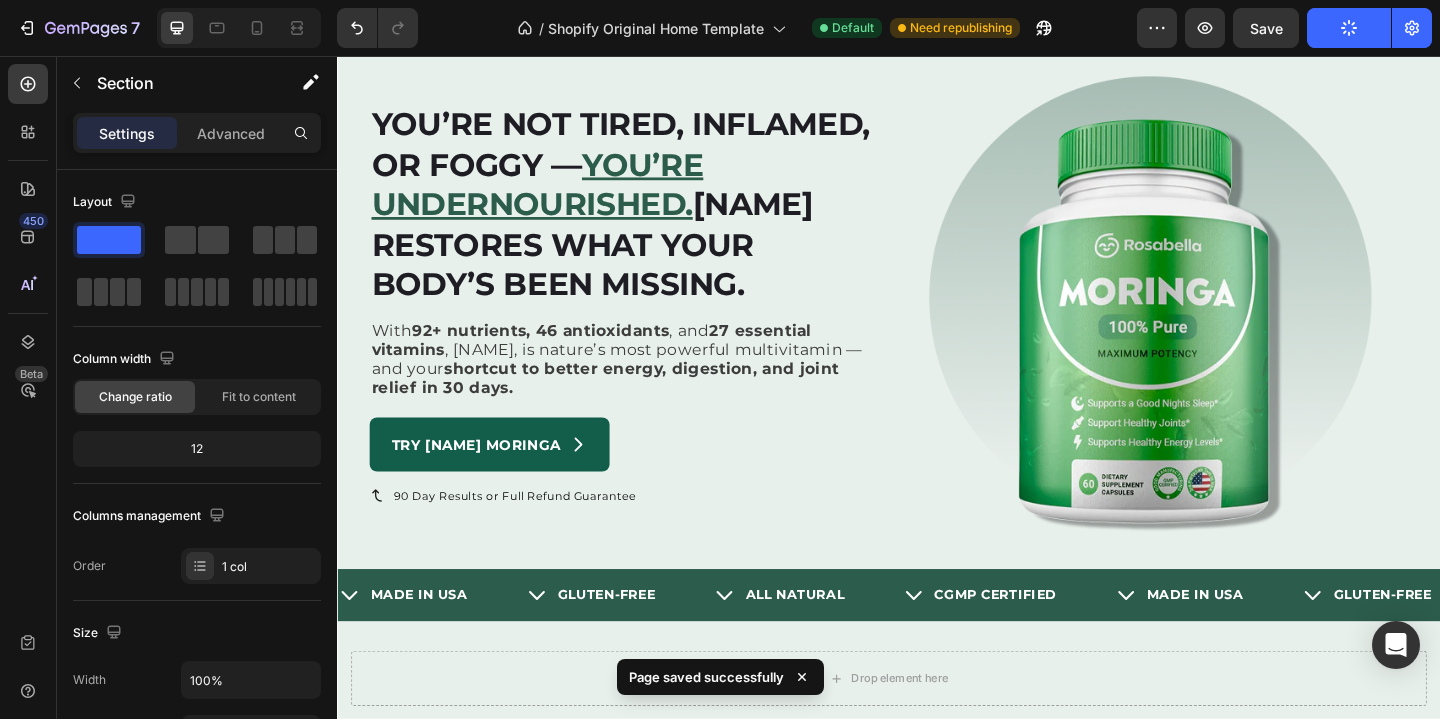 scroll, scrollTop: 0, scrollLeft: 0, axis: both 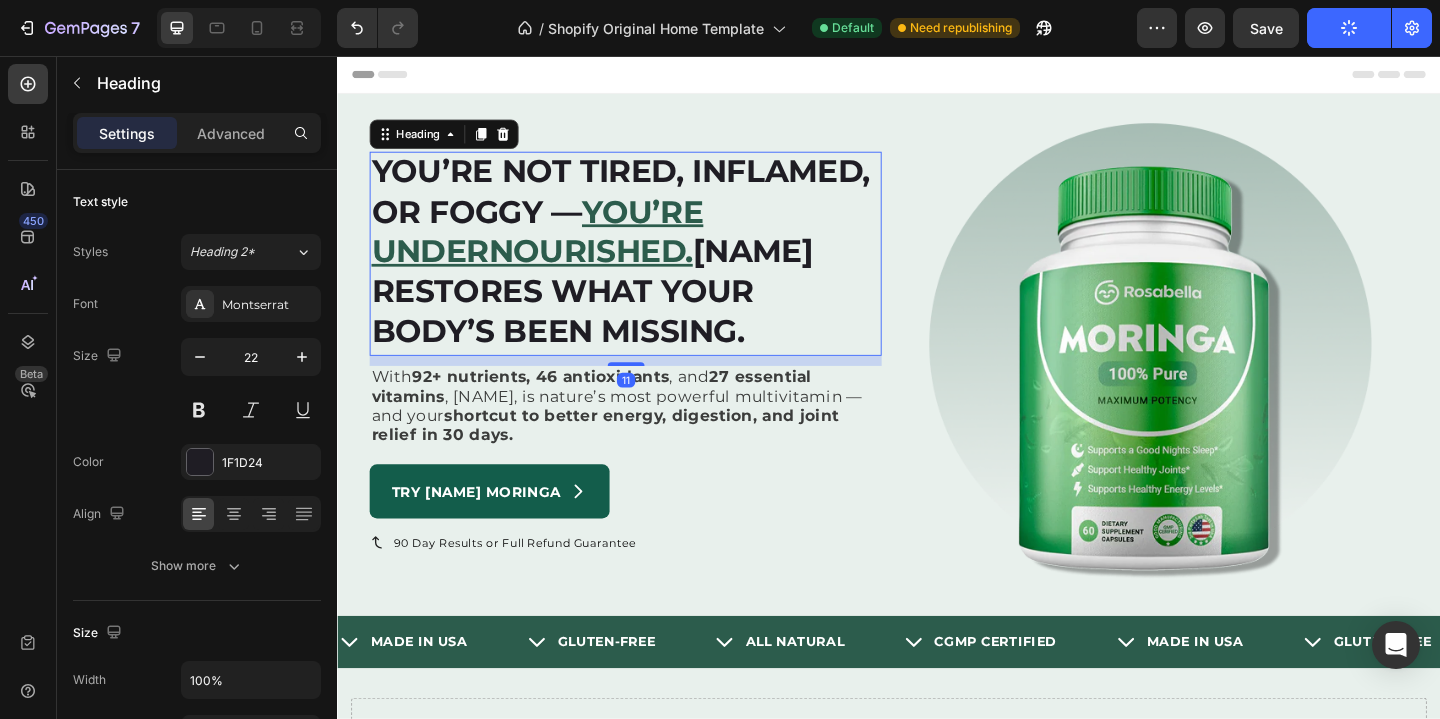 click on "[NAME] restores what your body’s been missing." at bounding box center [614, 311] 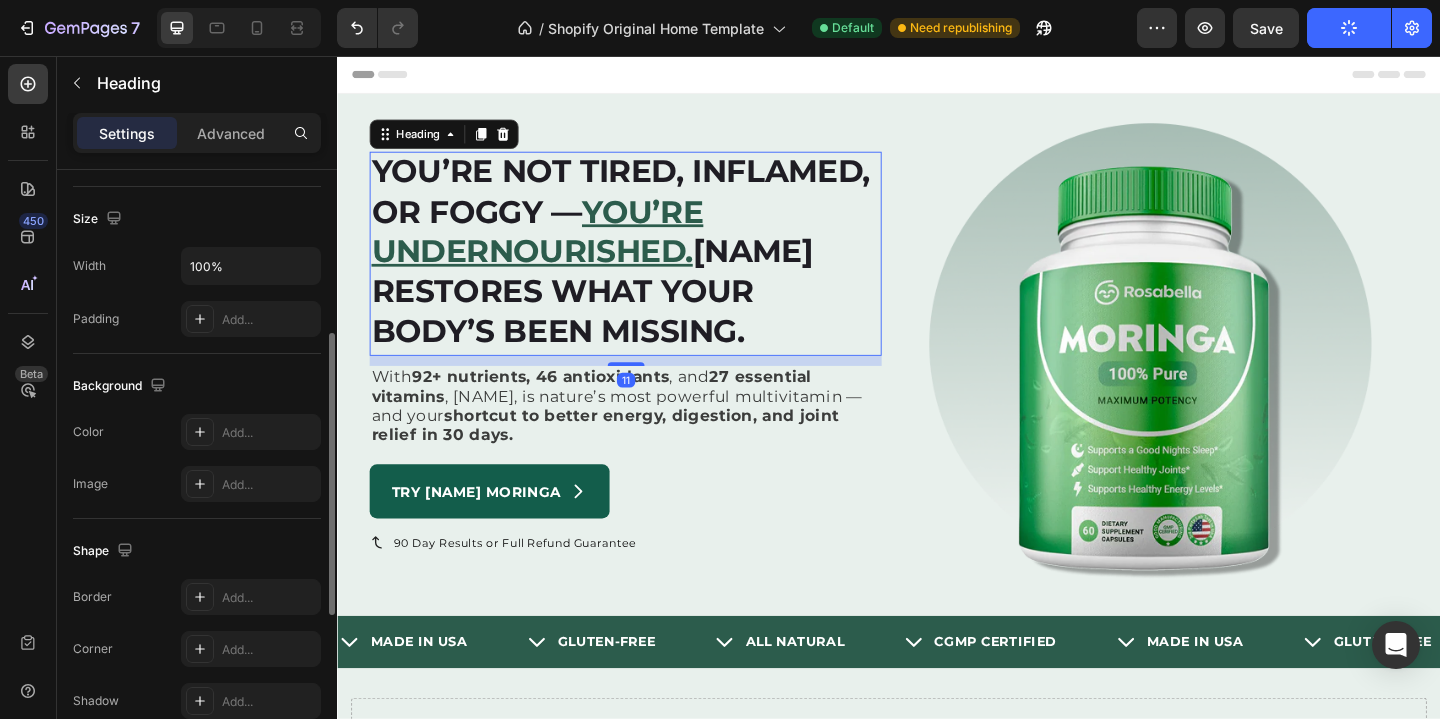 scroll, scrollTop: 285, scrollLeft: 0, axis: vertical 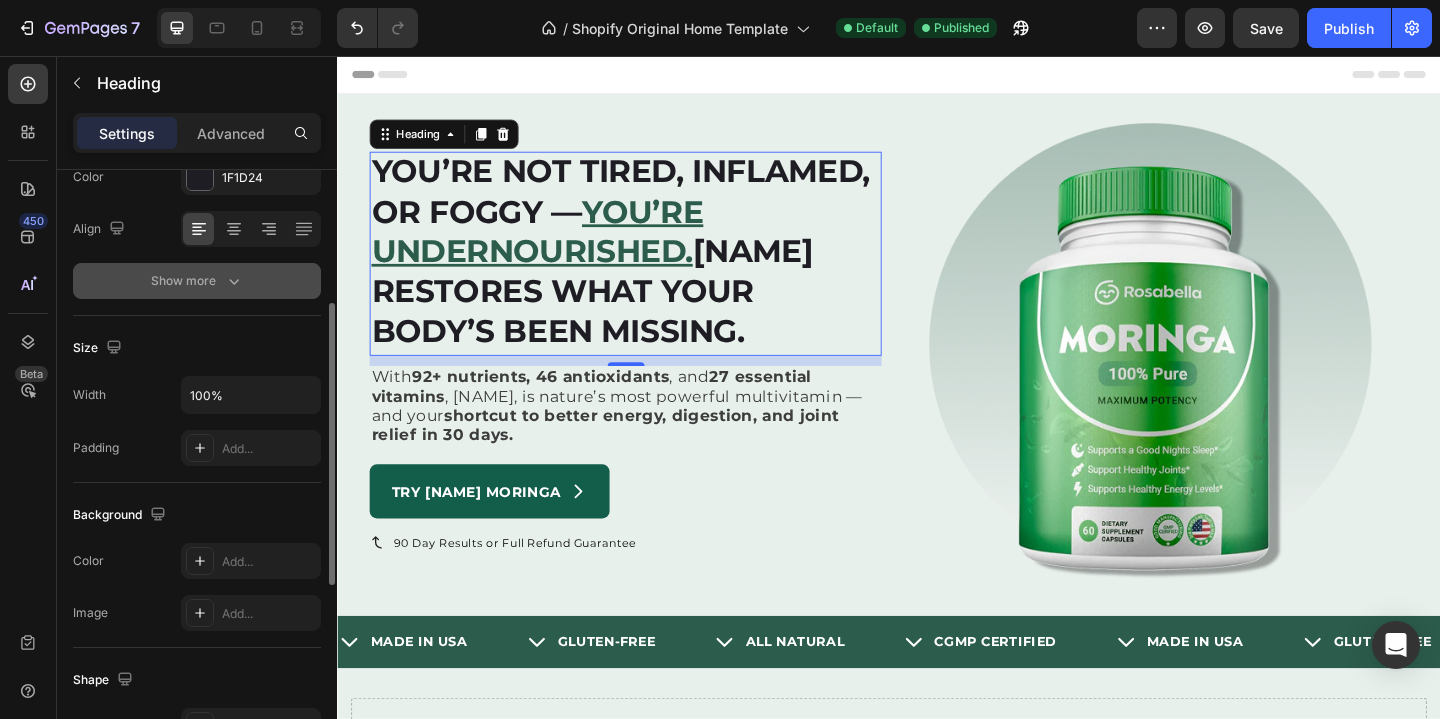 click on "Show more" at bounding box center (197, 281) 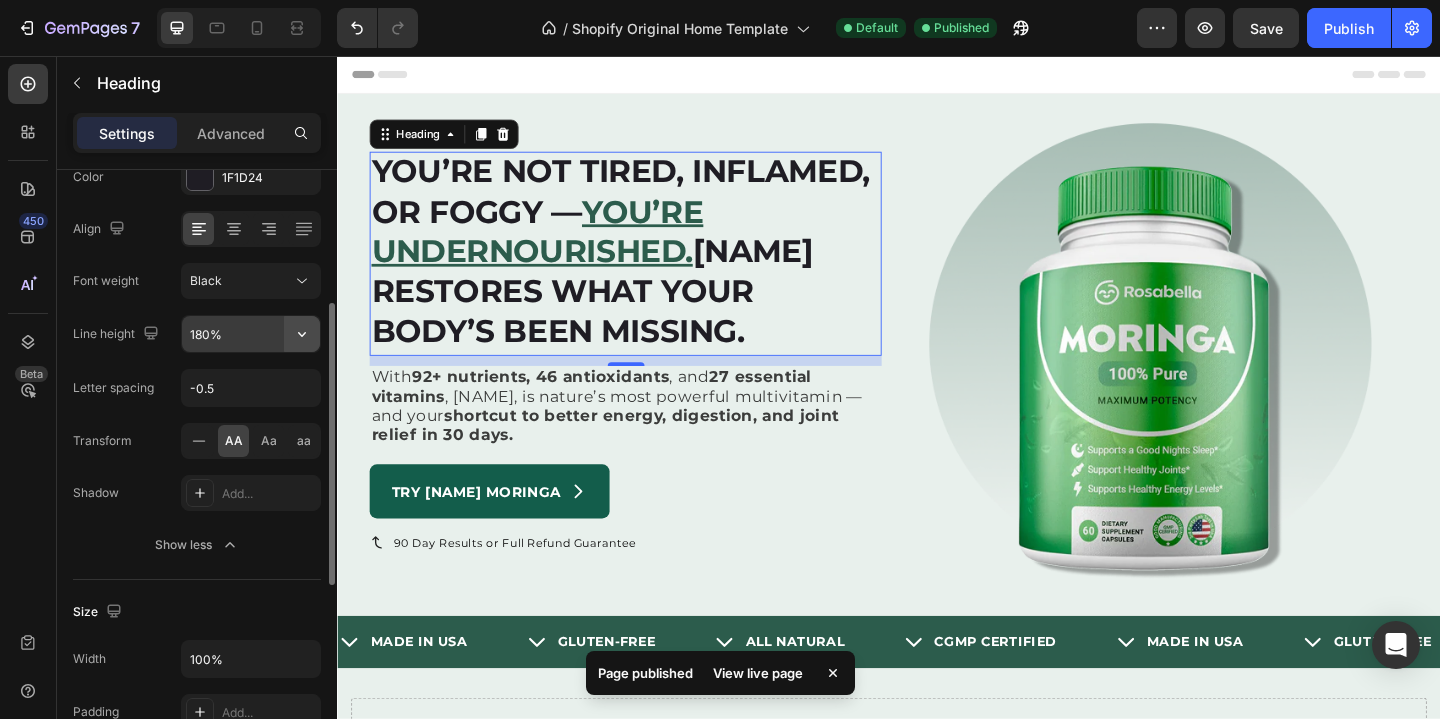 click 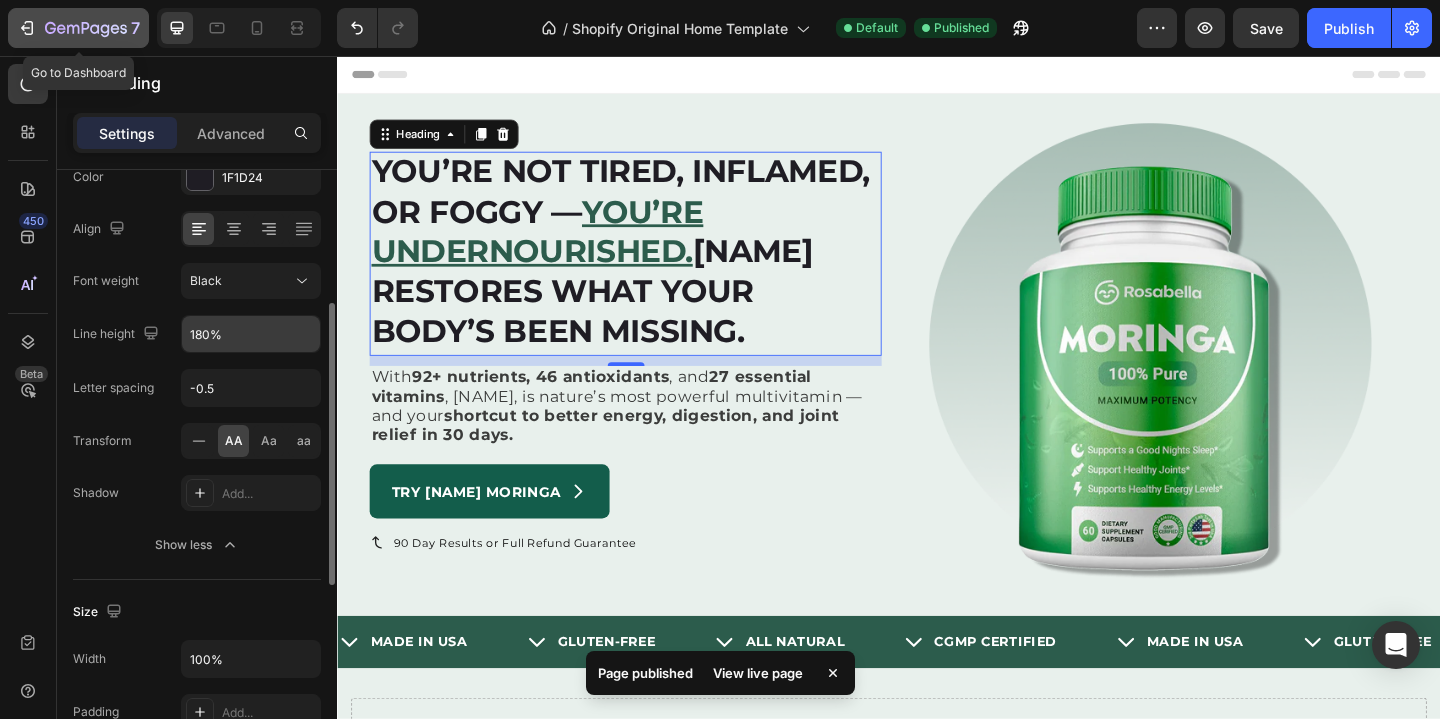 click on "7" 